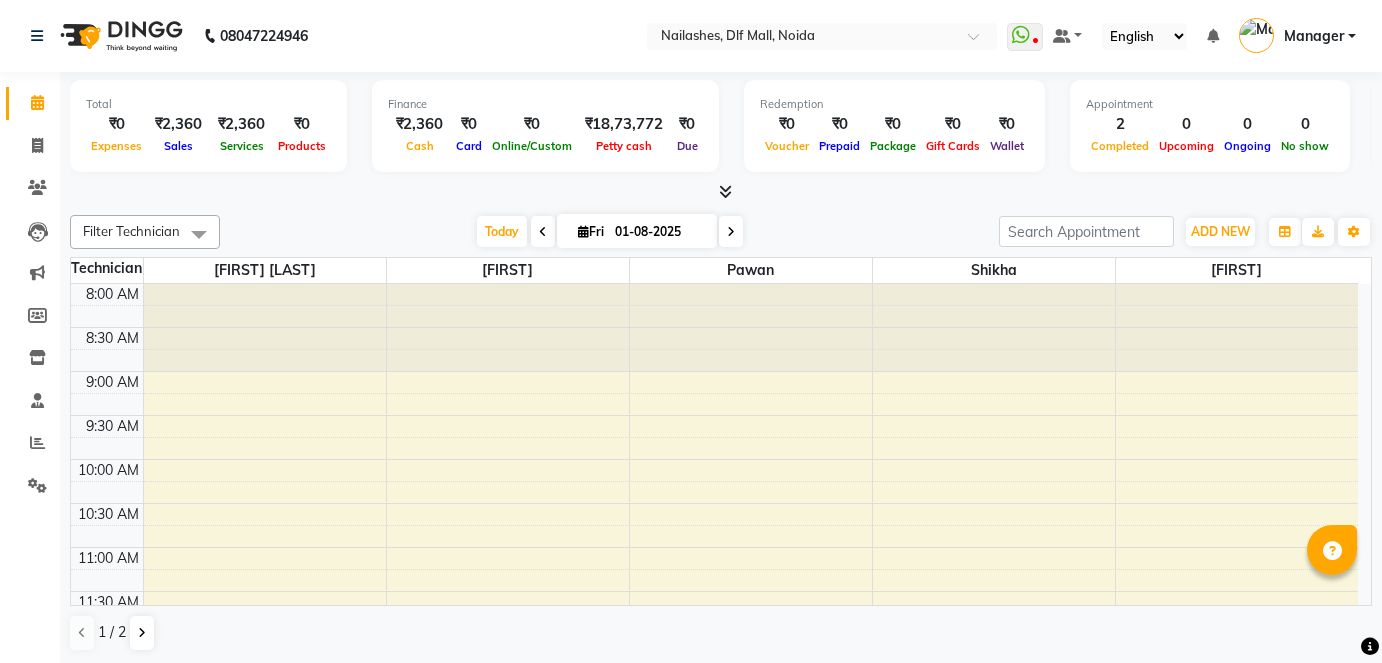 scroll, scrollTop: 0, scrollLeft: 0, axis: both 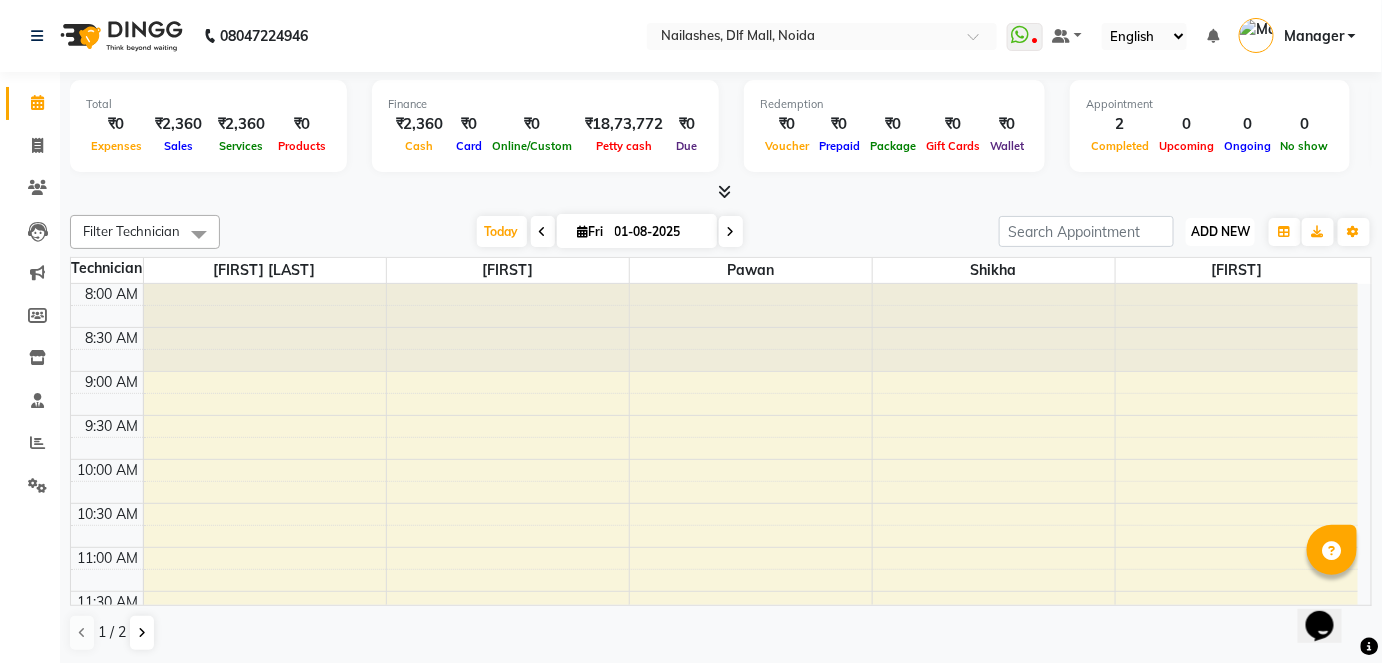 click on "ADD NEW" at bounding box center [1220, 231] 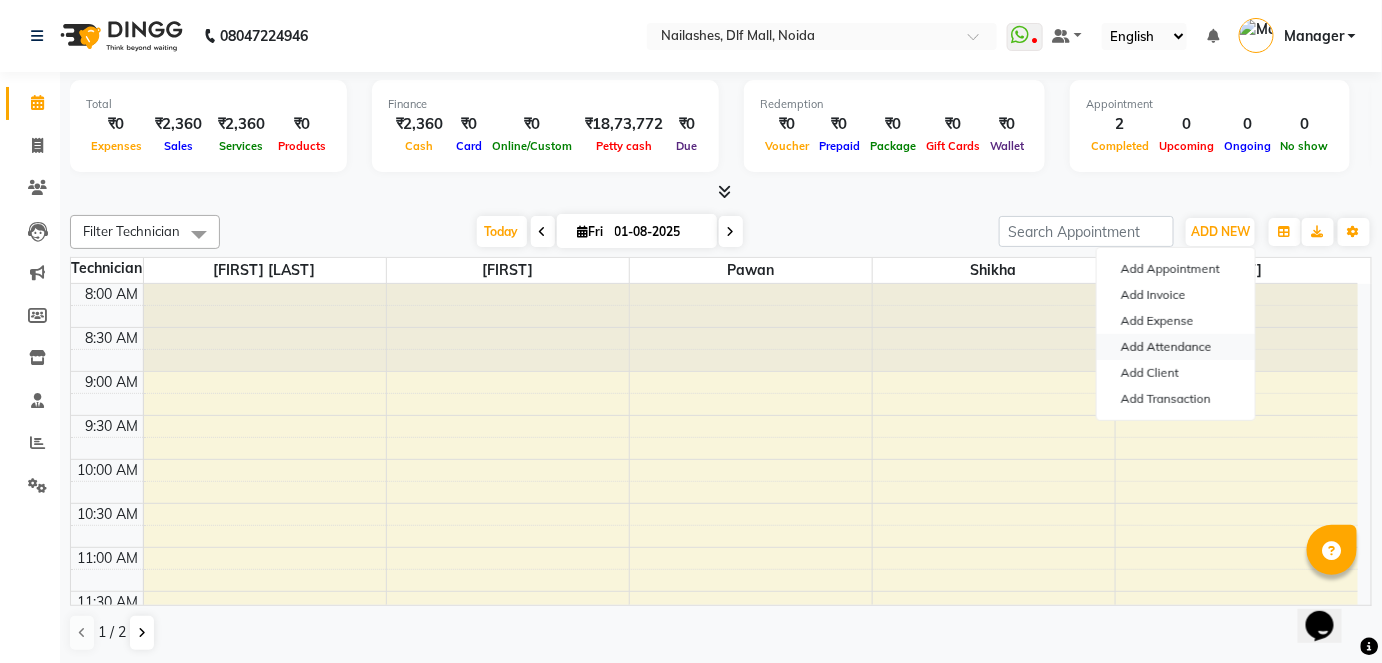 click on "Add Attendance" at bounding box center (1176, 347) 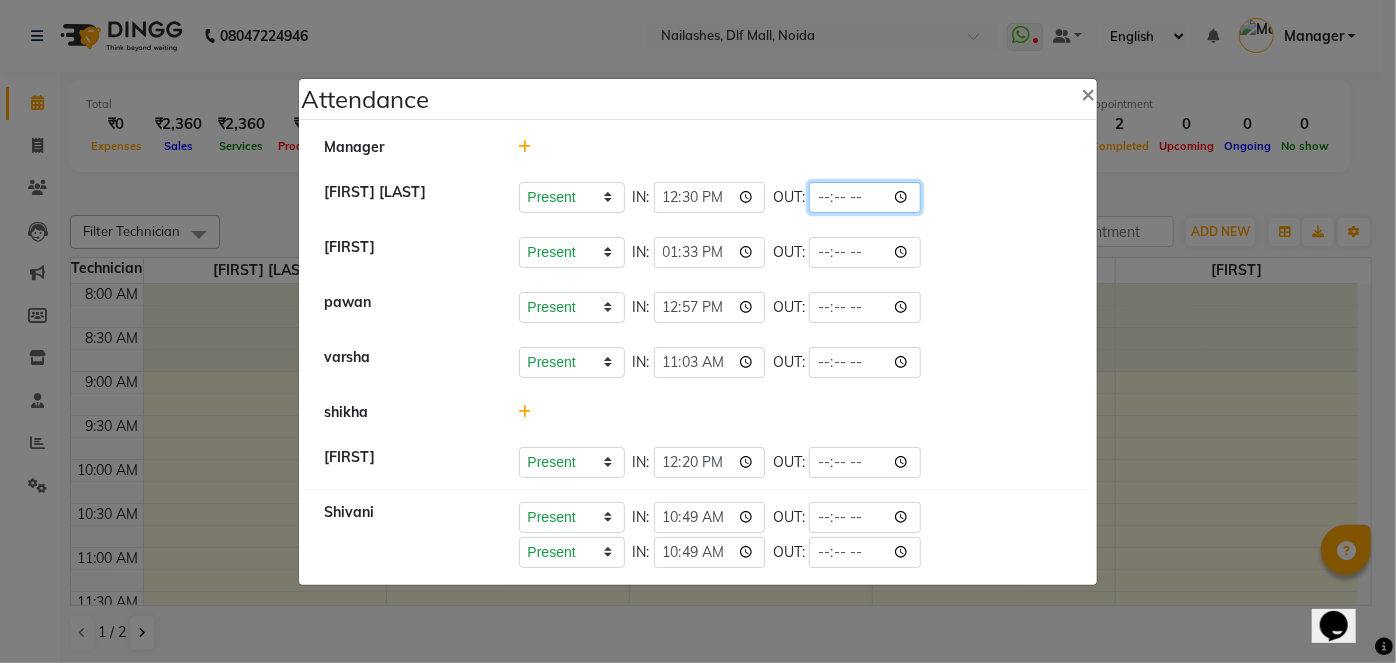click 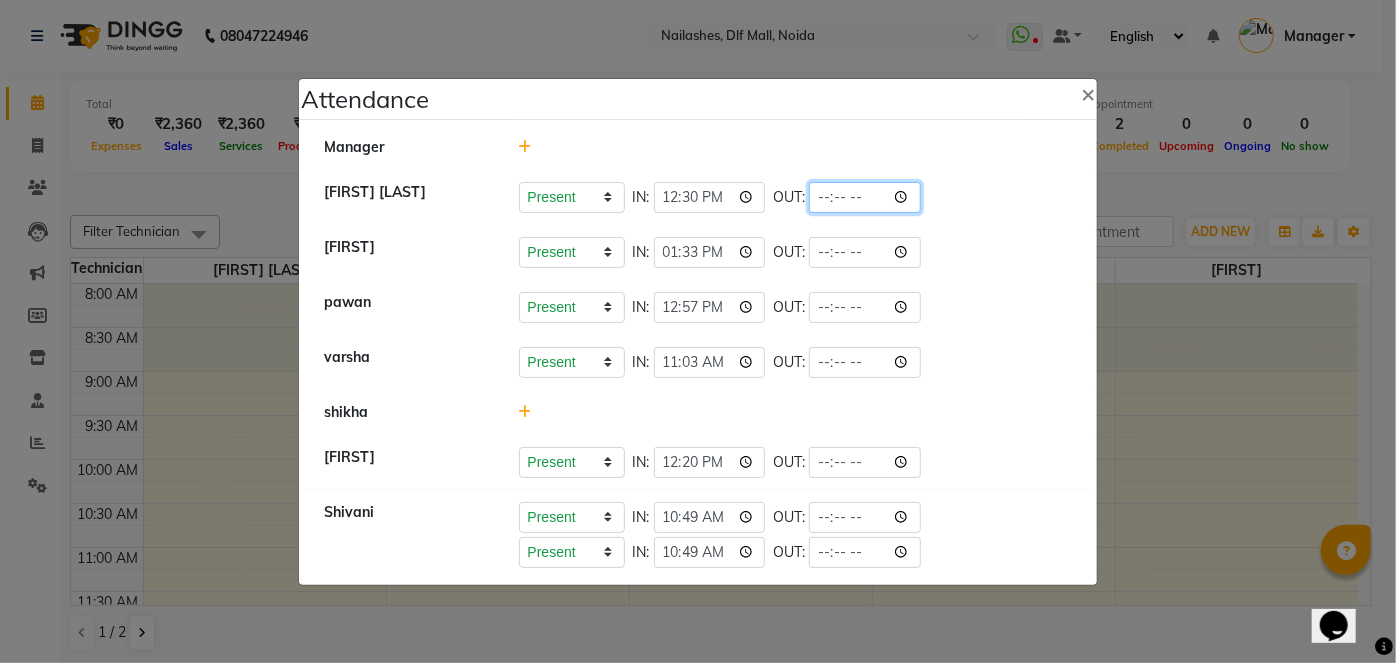 type on "21:15" 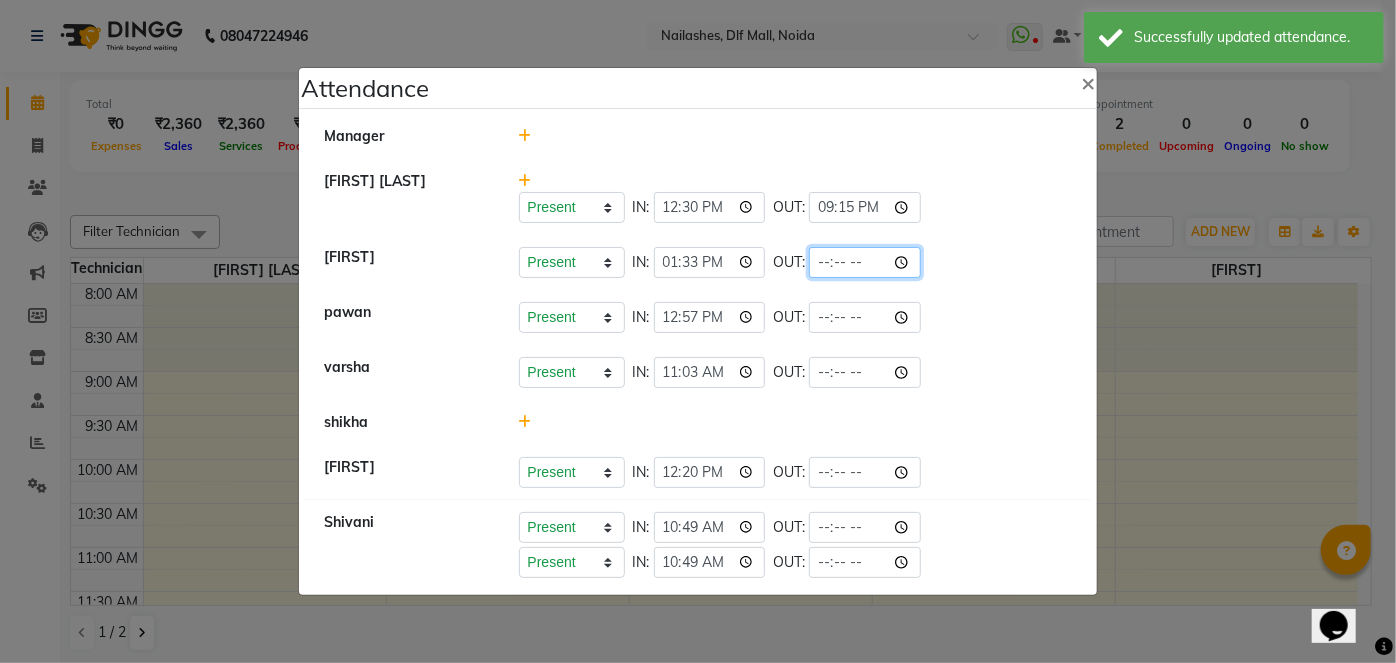click 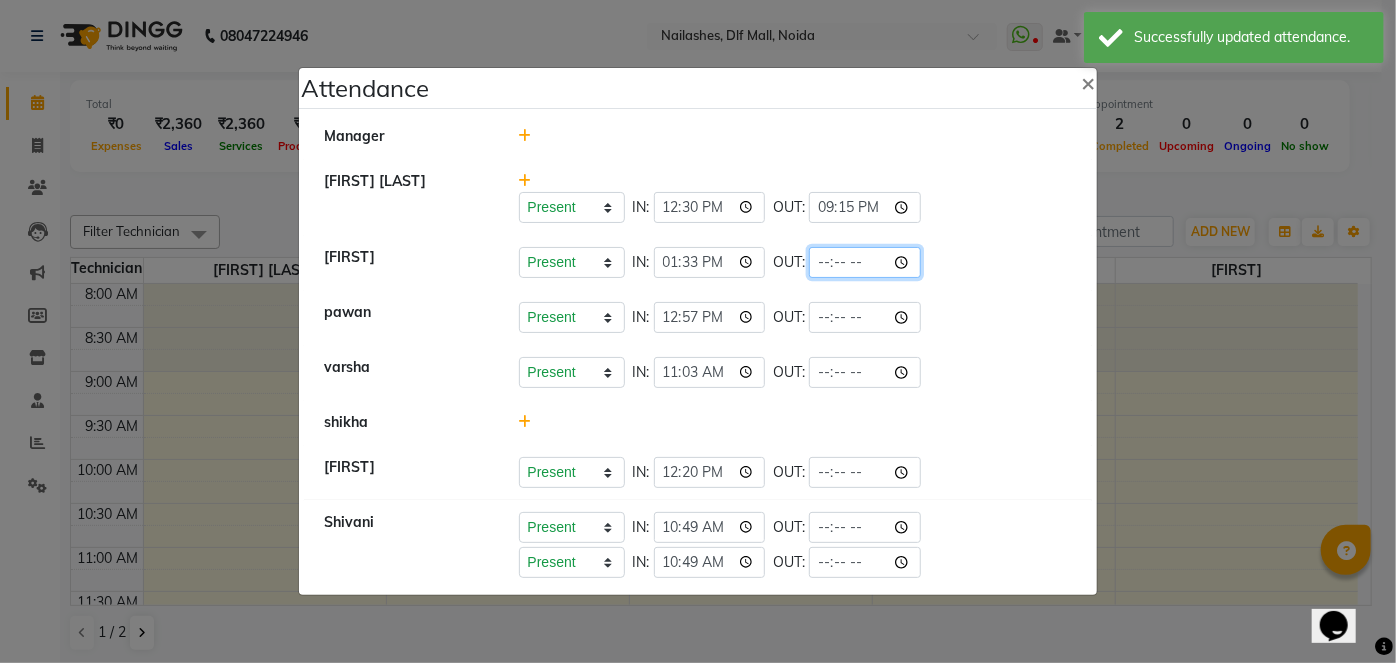 type on "21:15" 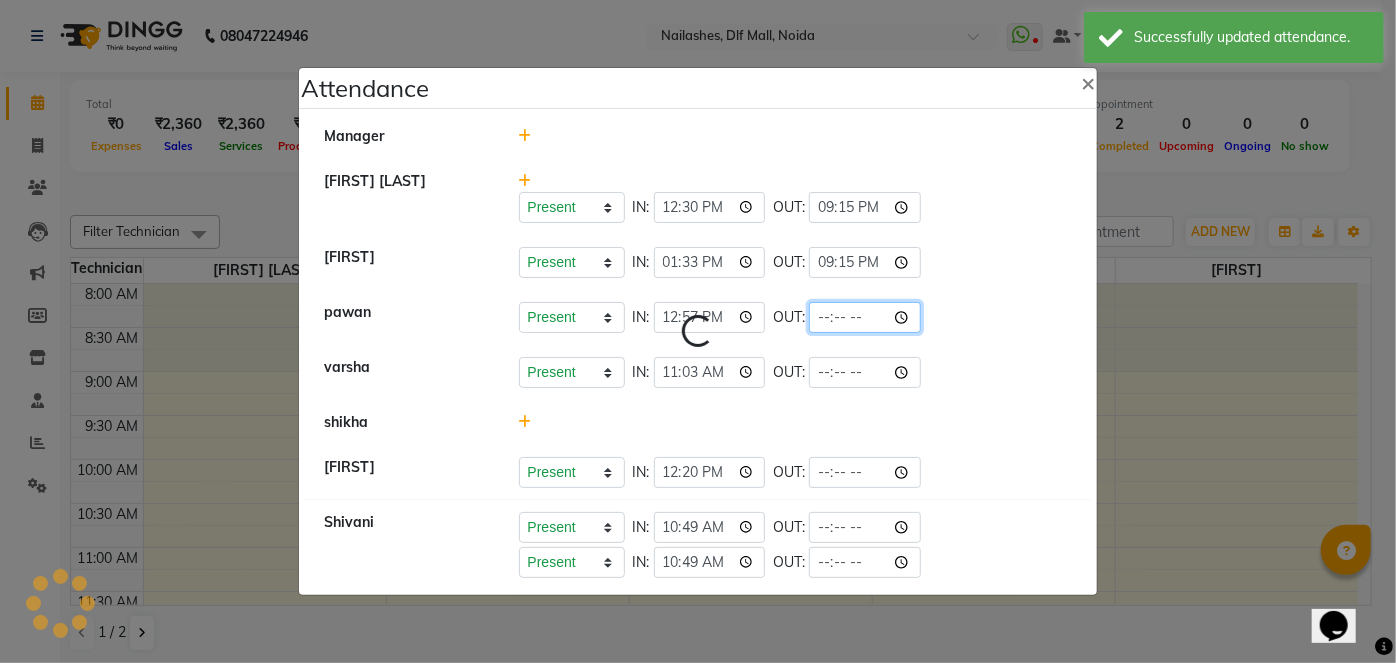 click 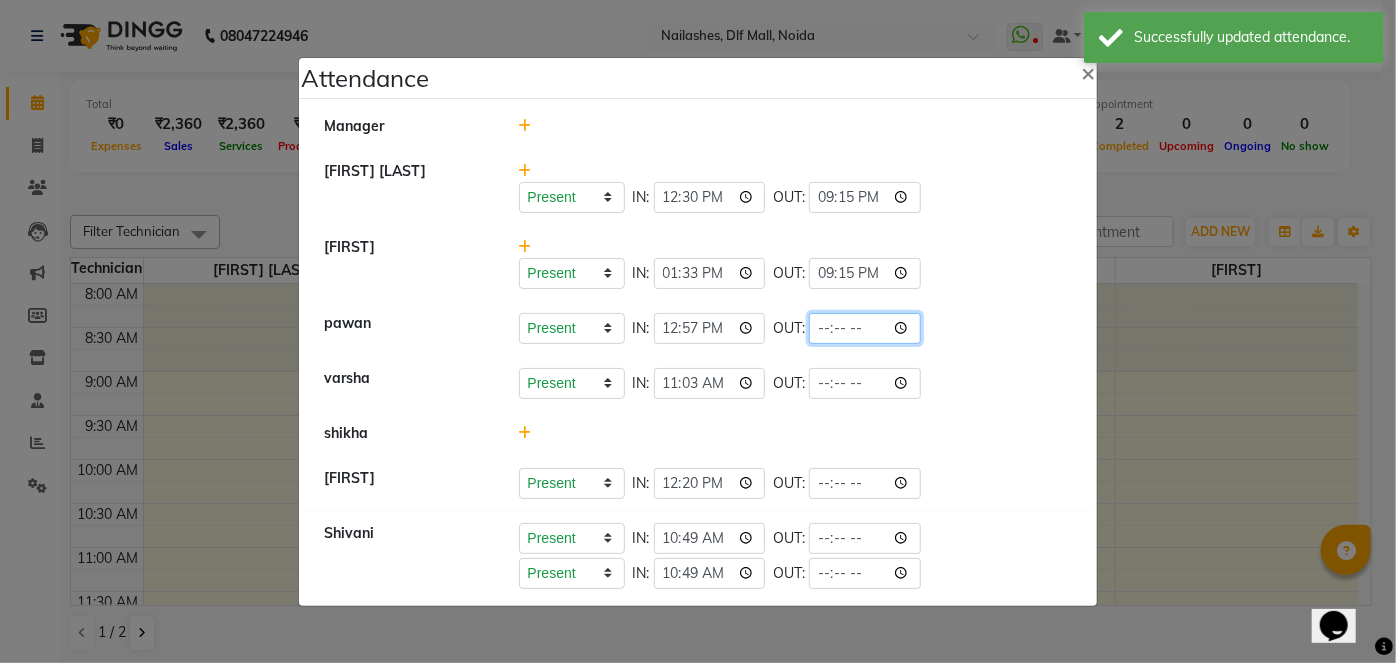 click 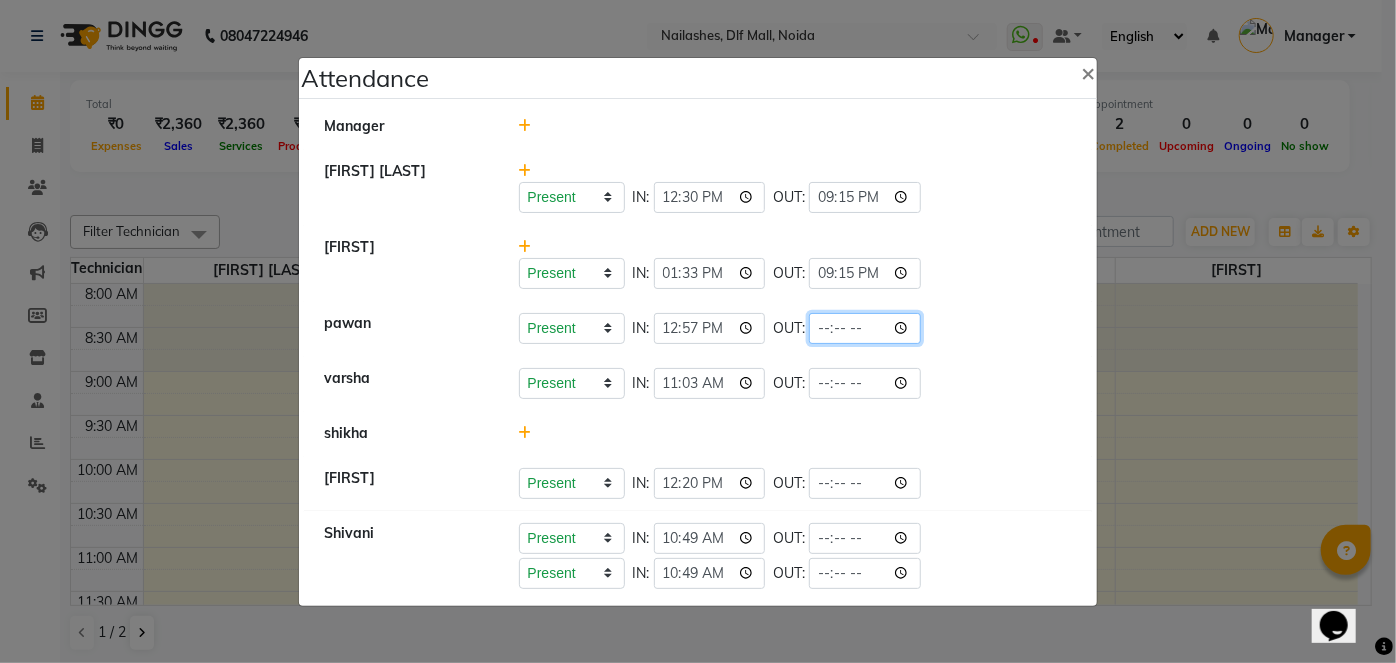 type on "21:15" 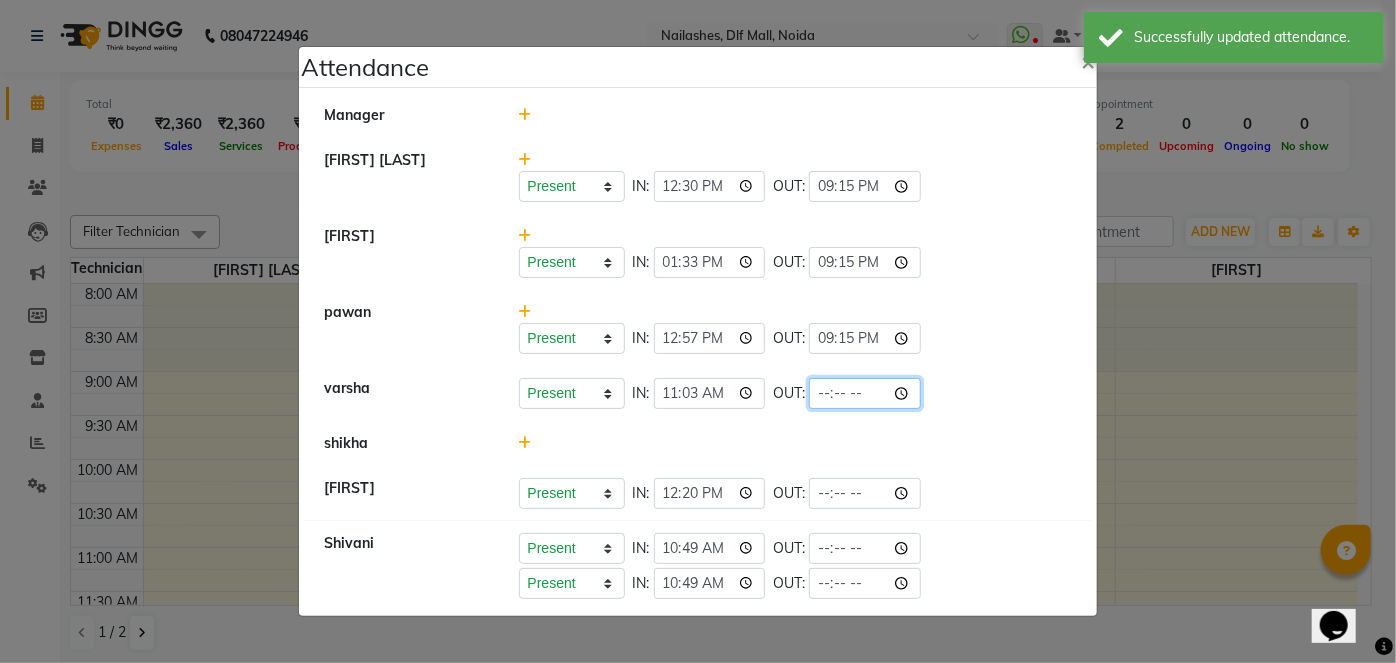click 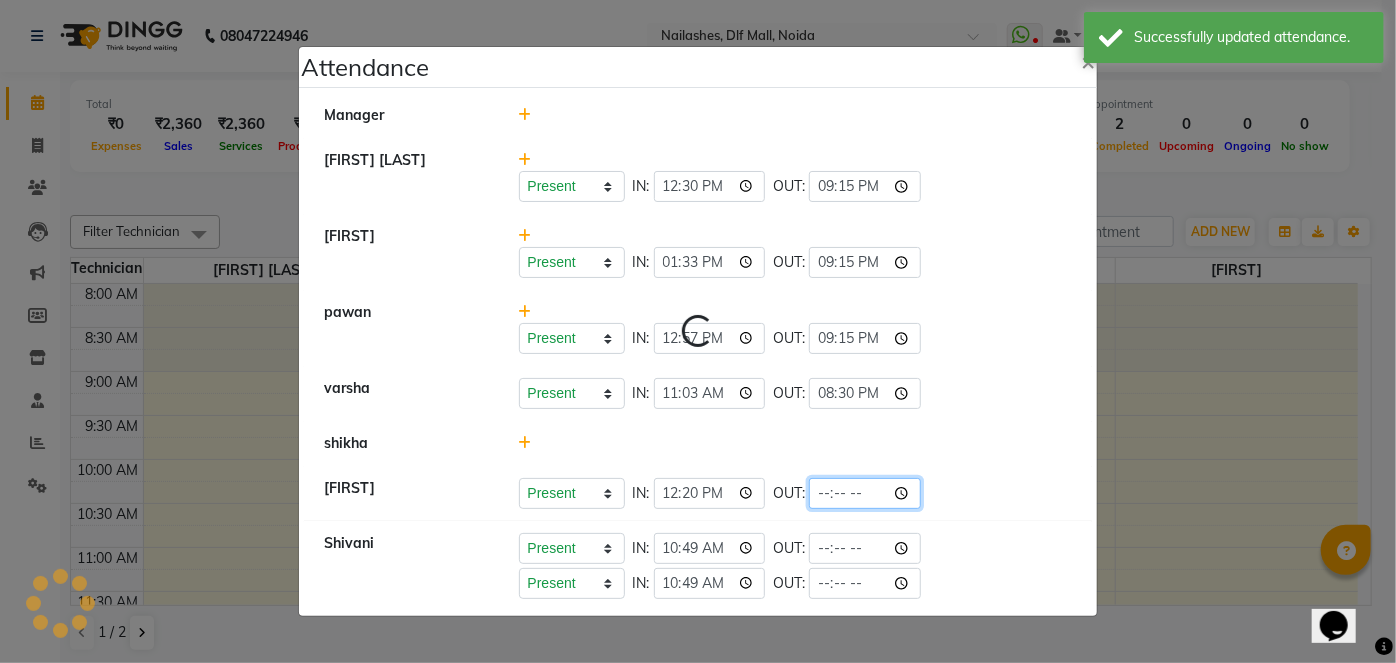 click 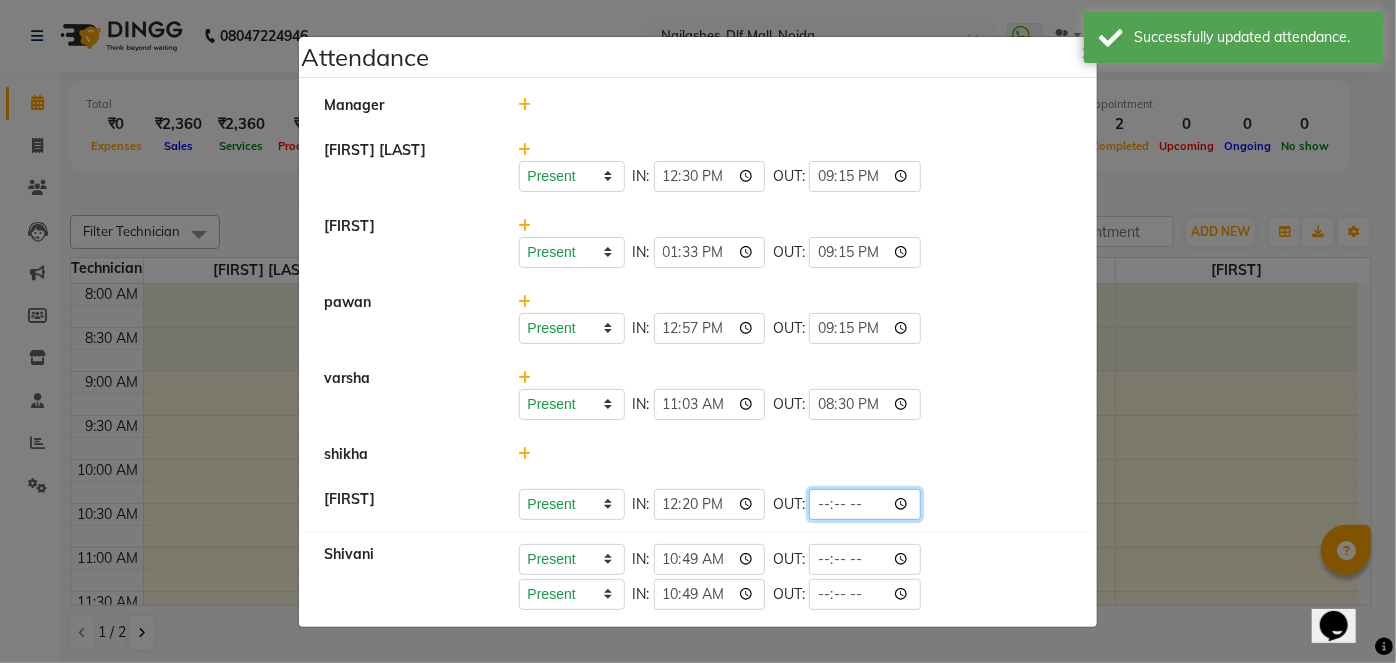 click 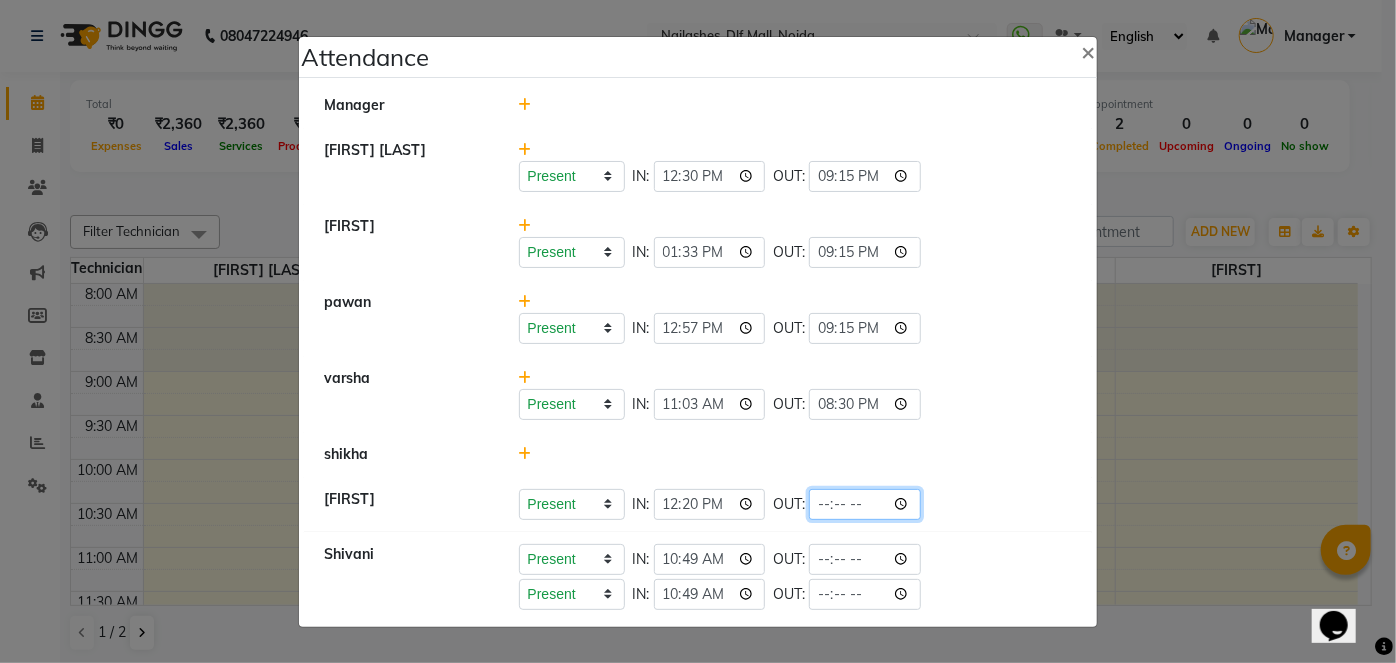 type on "21:15" 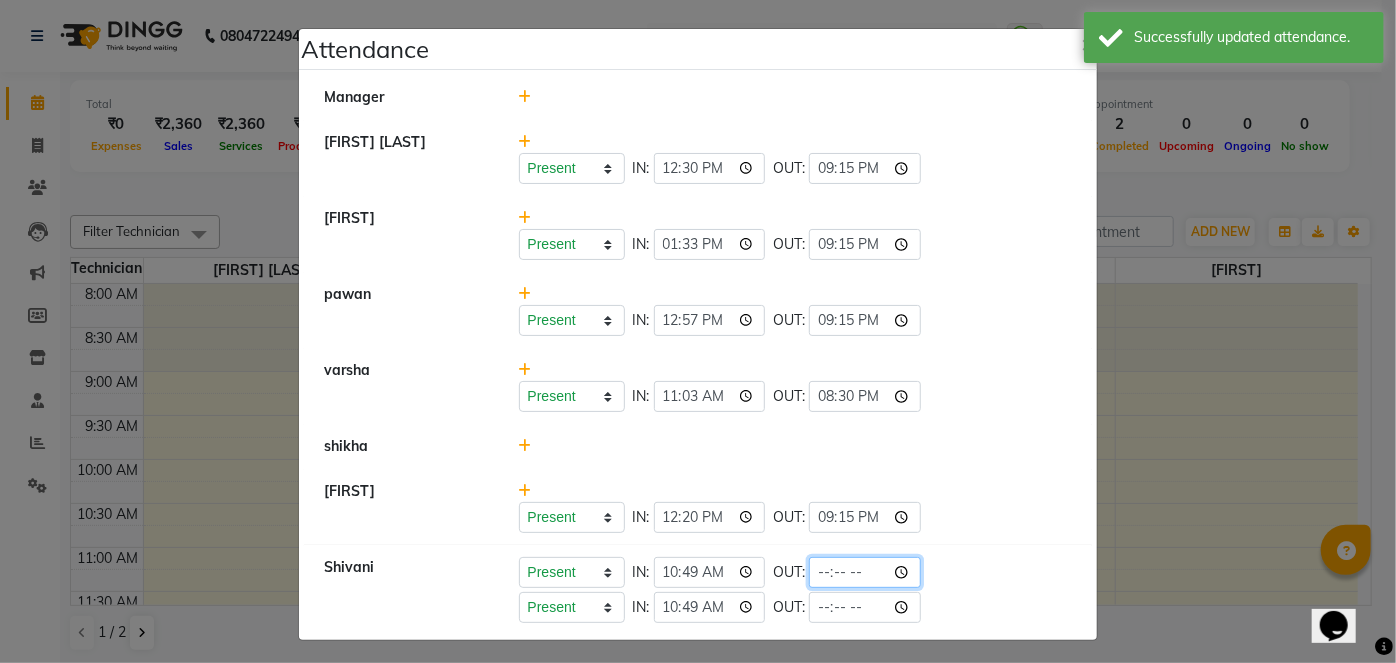 click 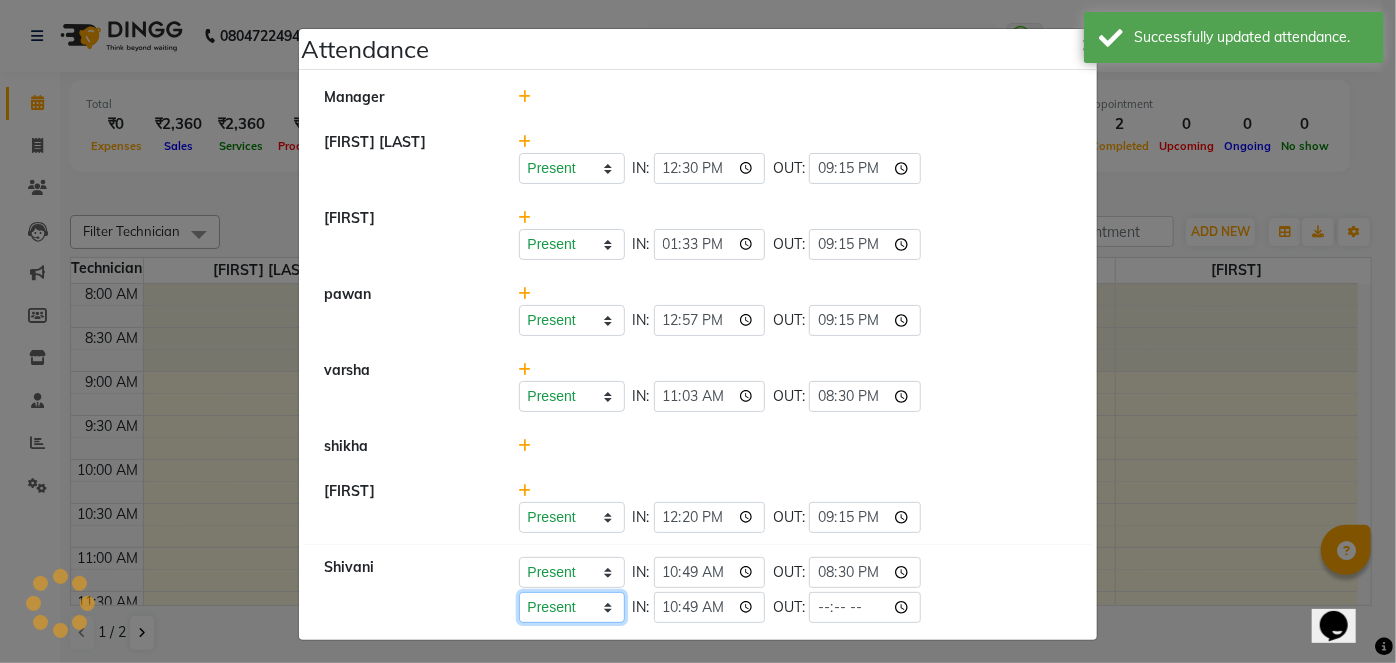 click on "Present   Absent   Late   Half Day   Weekly Off" 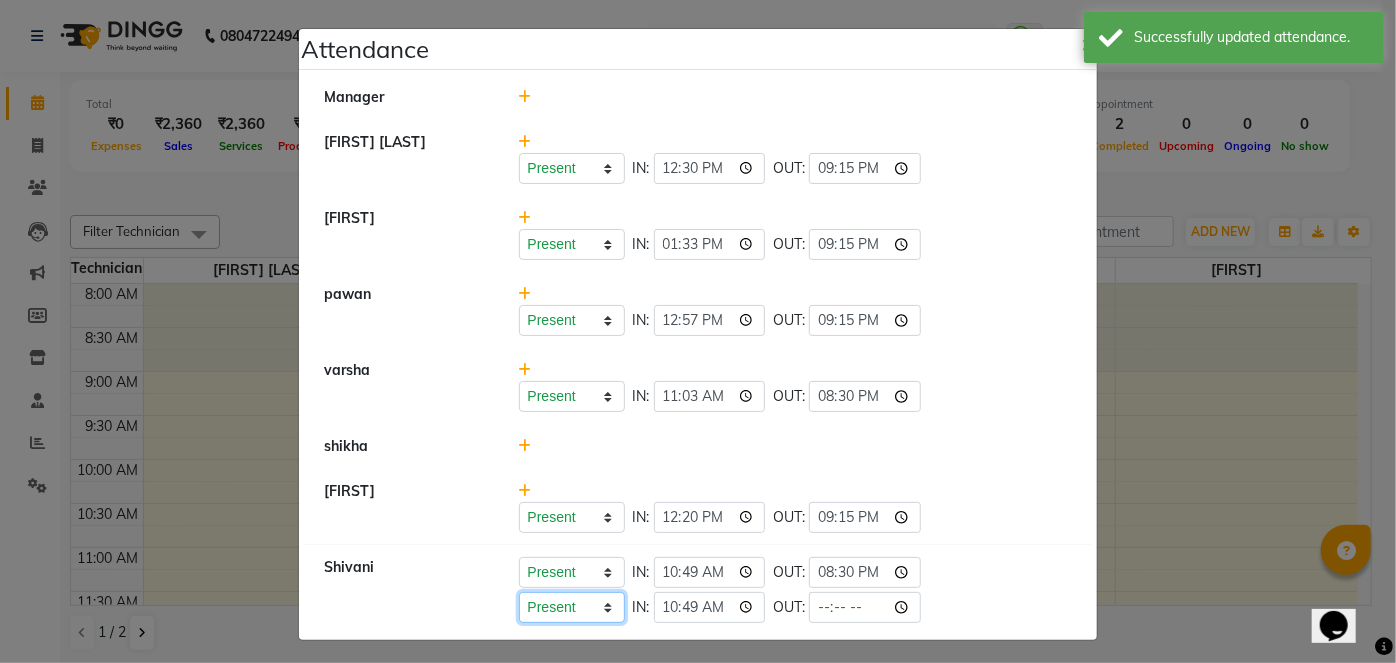 click on "Present   Absent   Late   Half Day   Weekly Off" 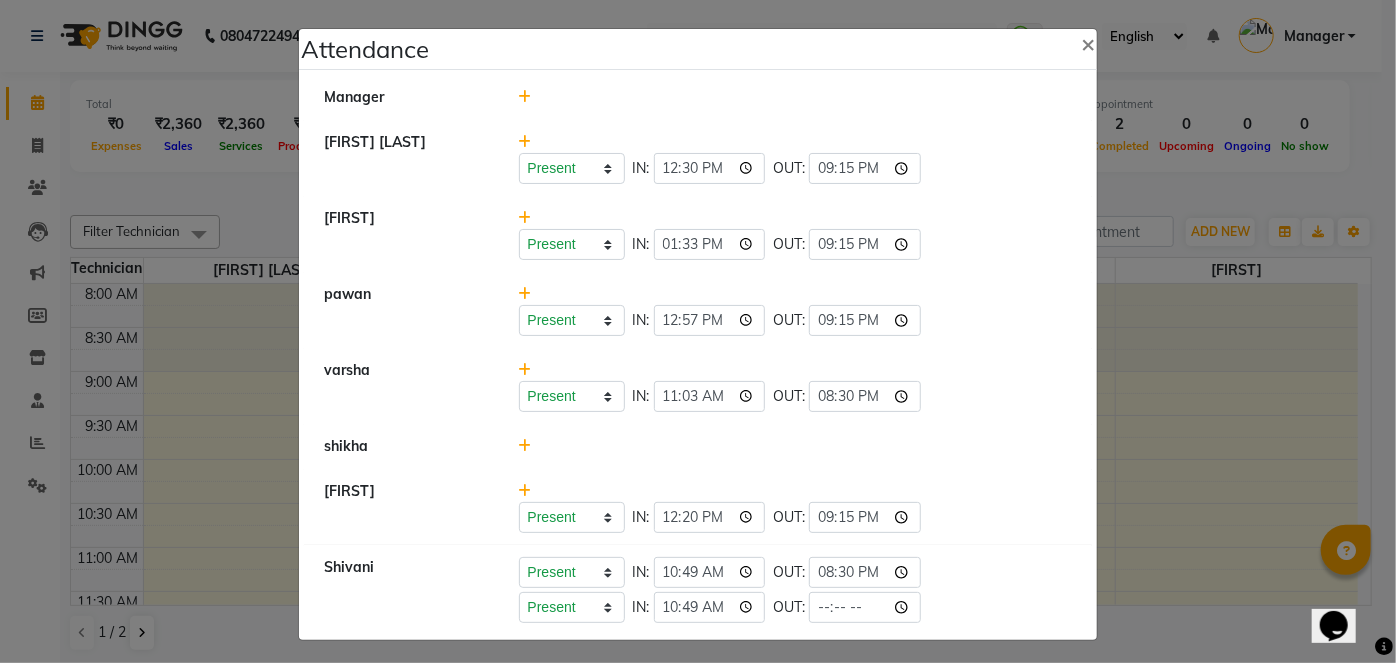 click 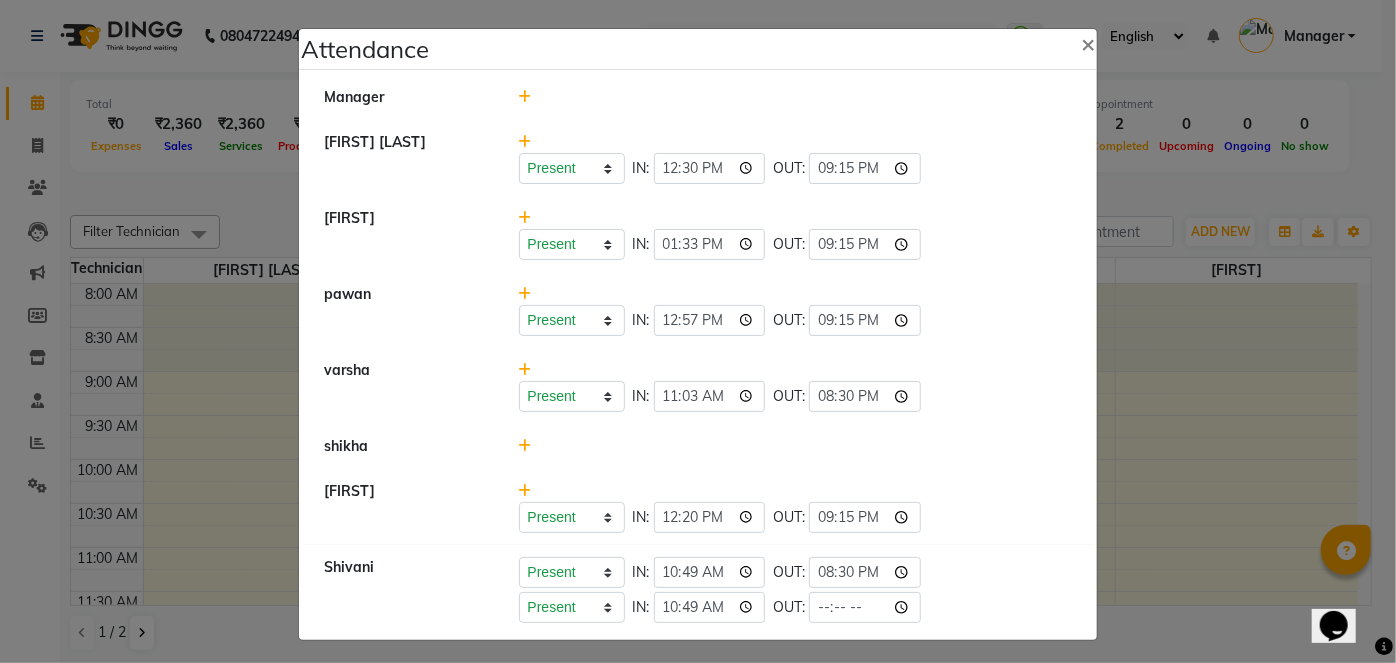 click 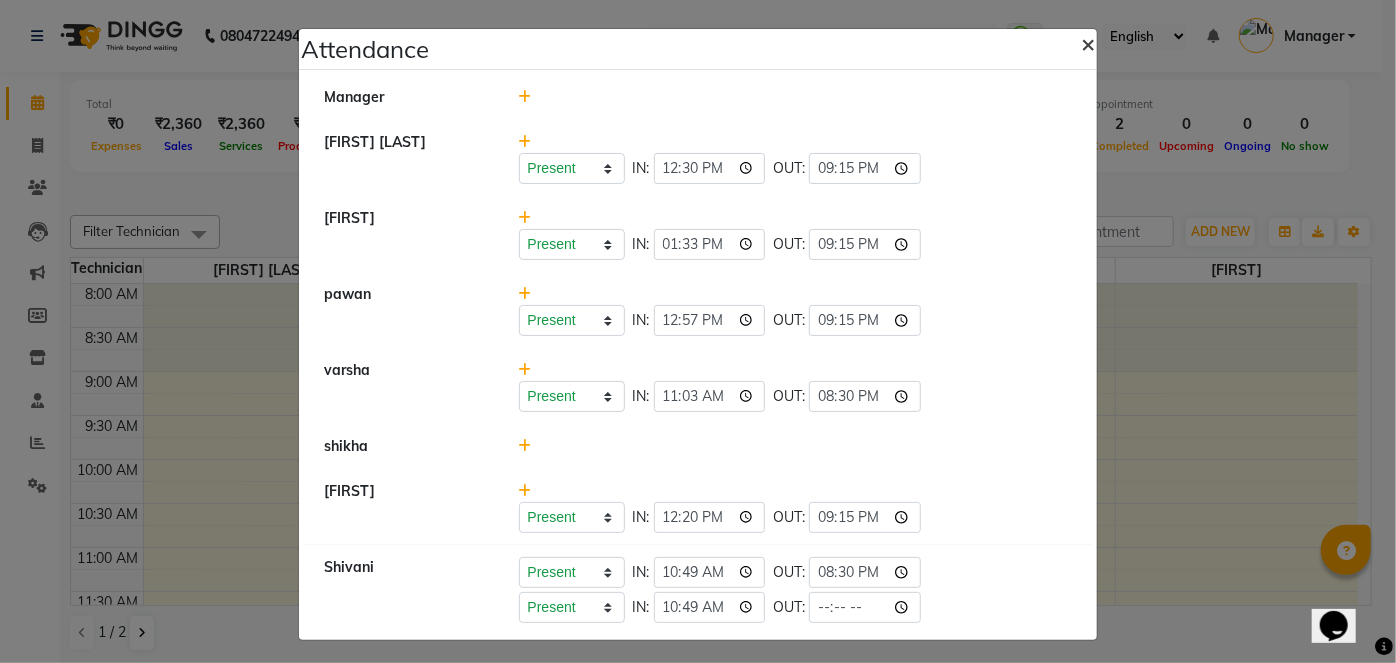 click on "×" 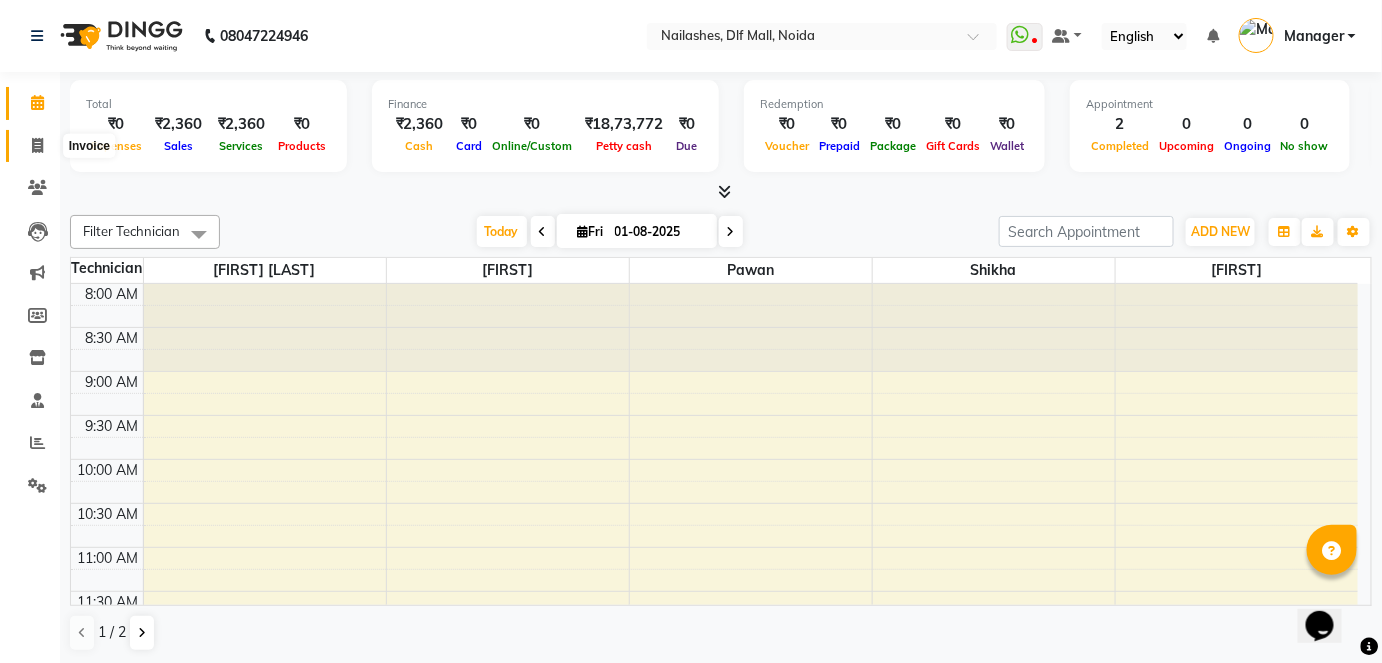 click 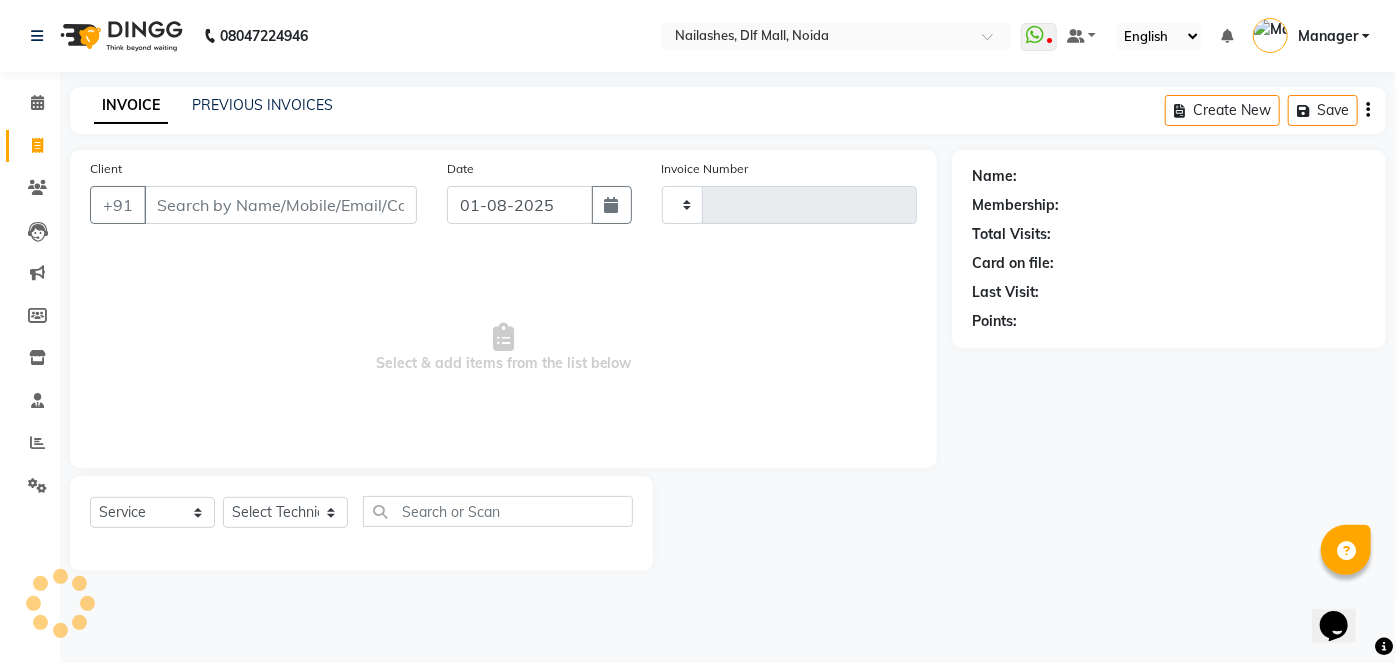 type on "0787" 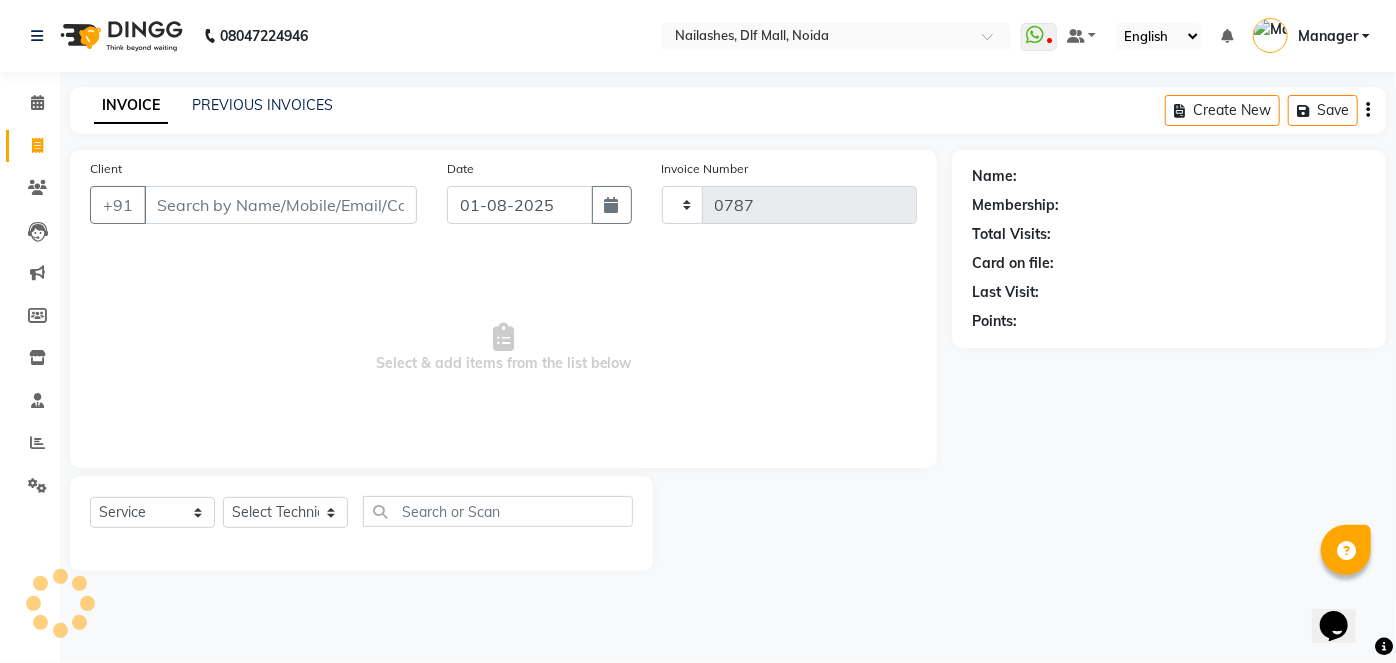 select on "5188" 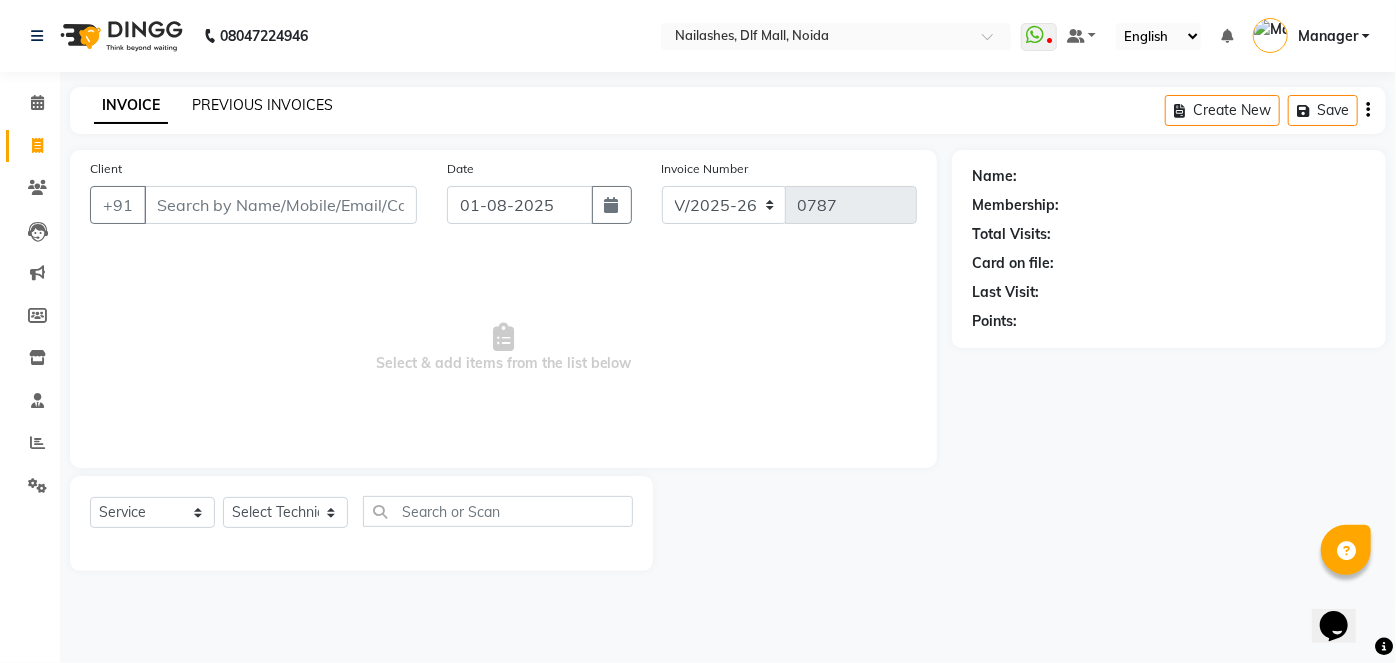 click on "PREVIOUS INVOICES" 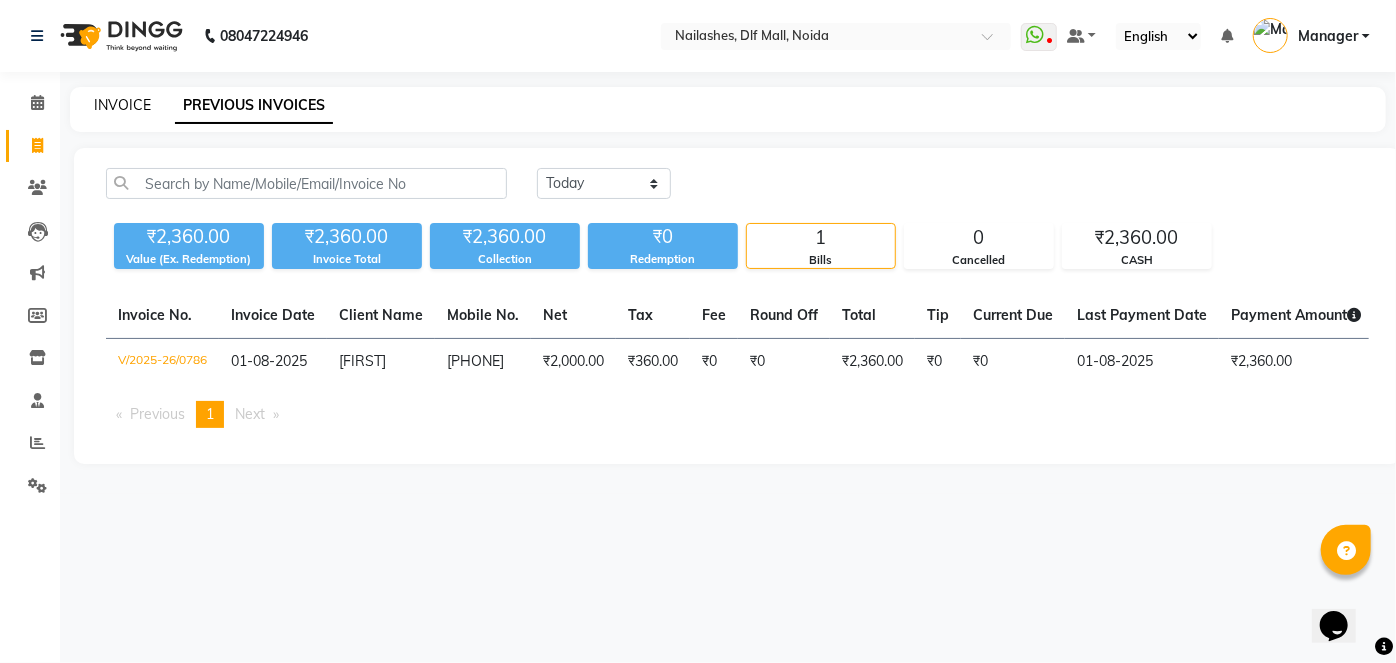 click on "INVOICE" 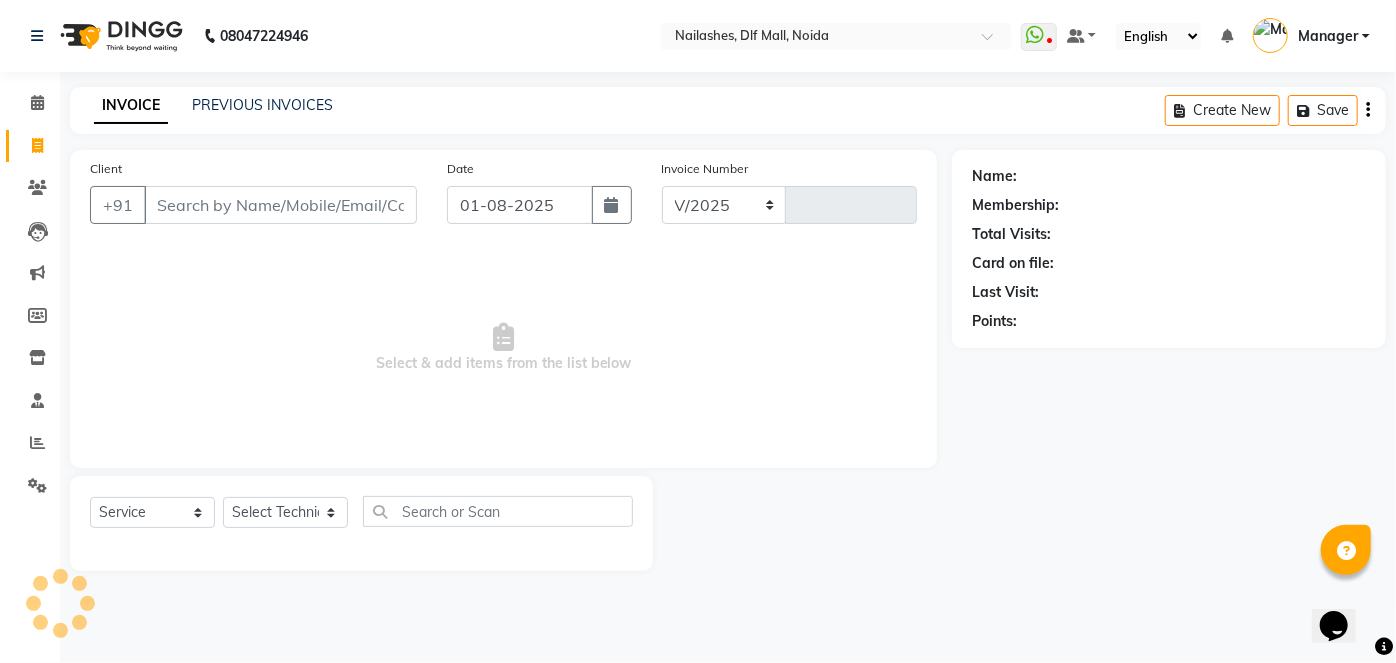 select on "5188" 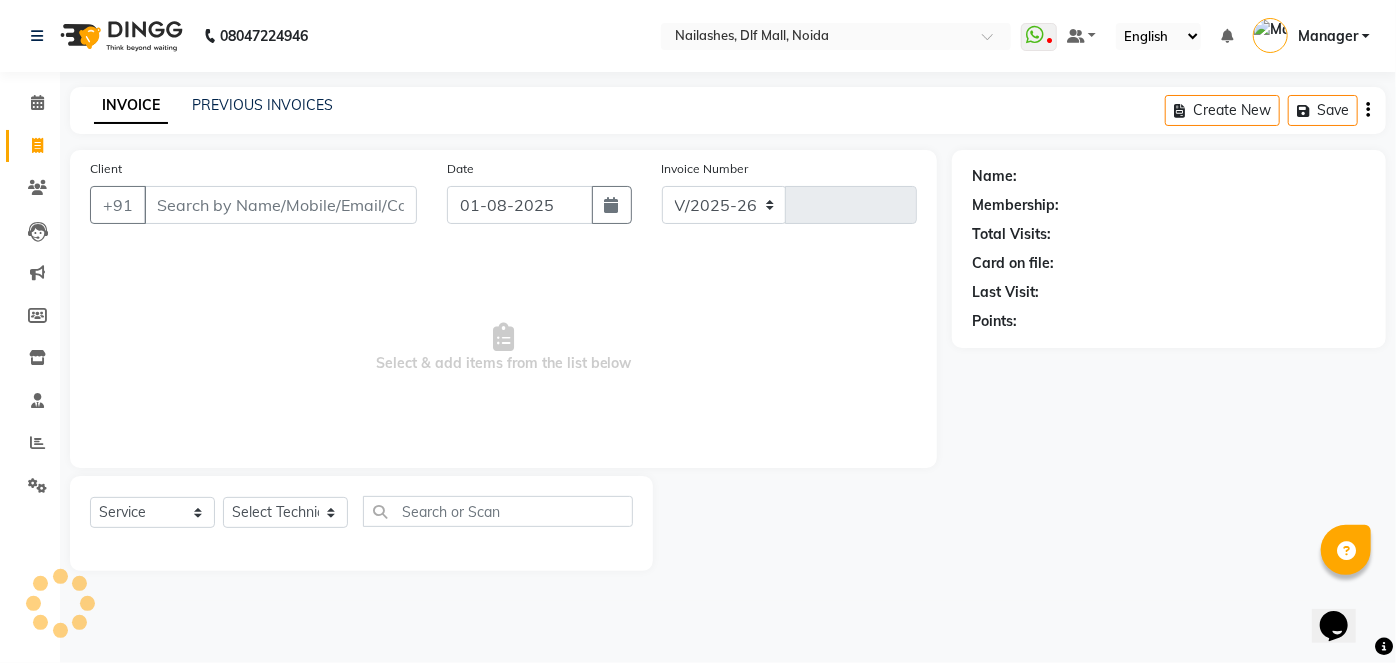 type on "0787" 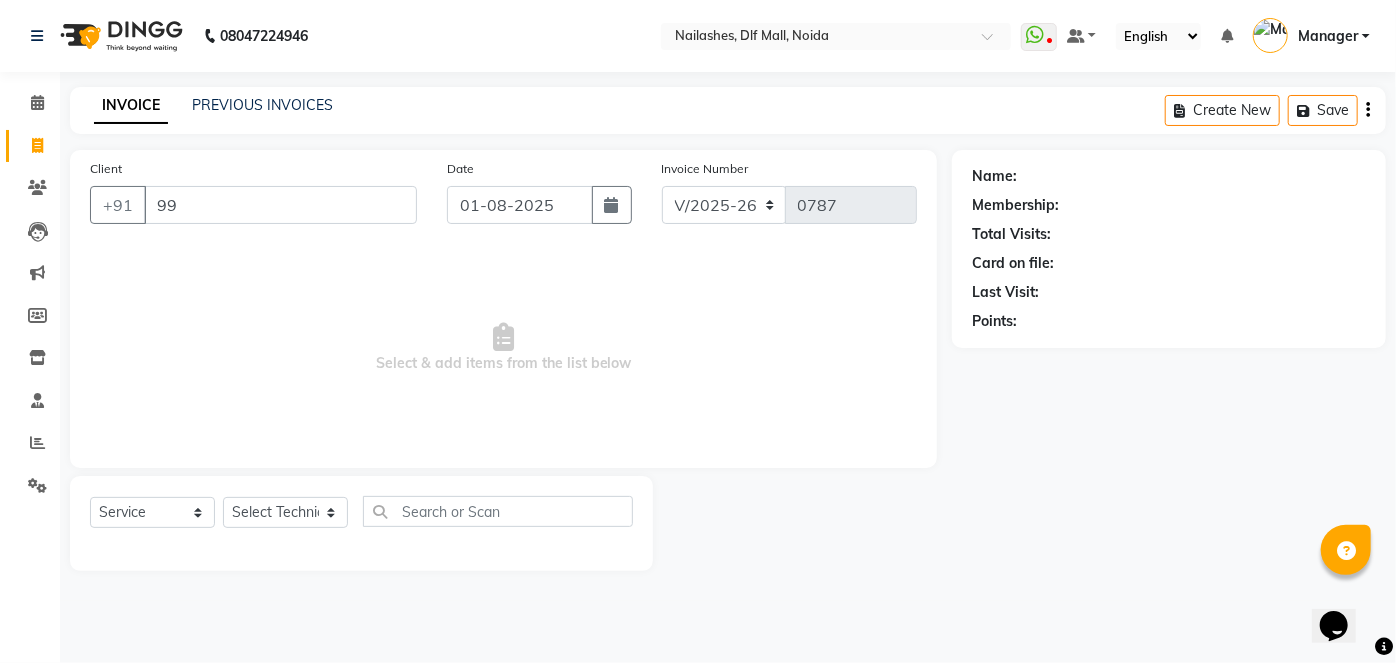 type on "9" 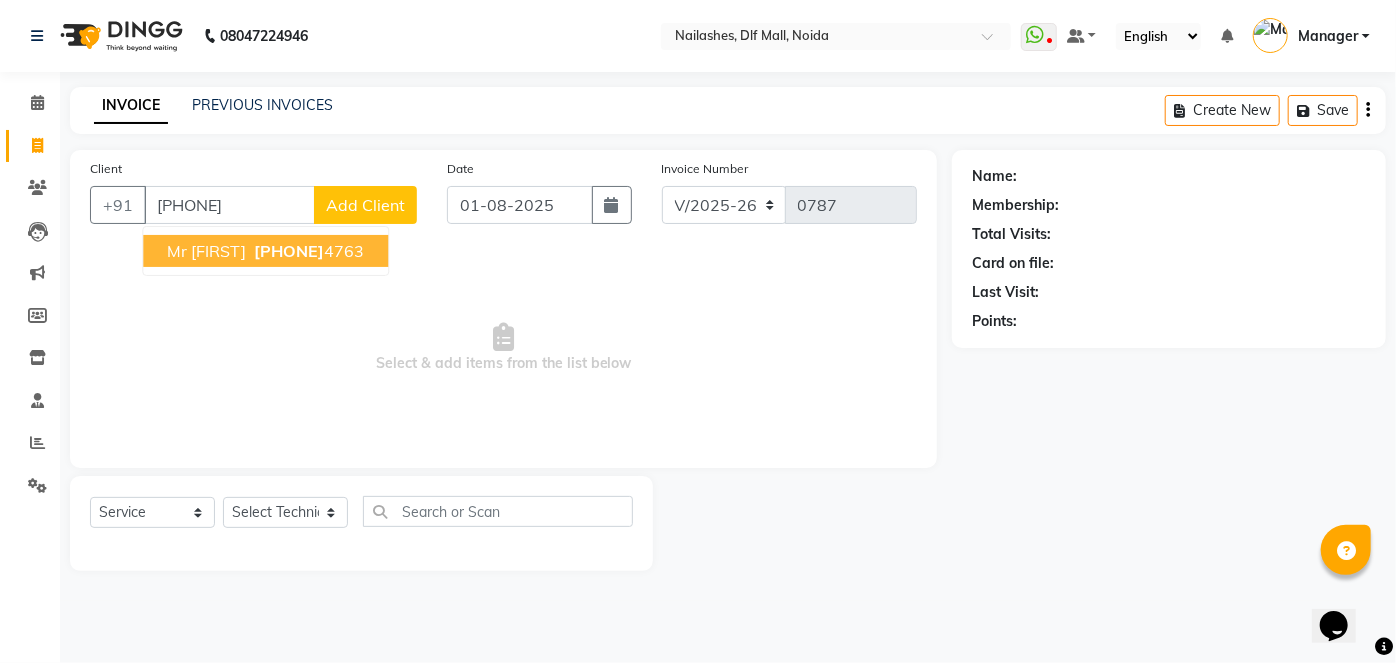 click on "[PHONE]" at bounding box center [307, 251] 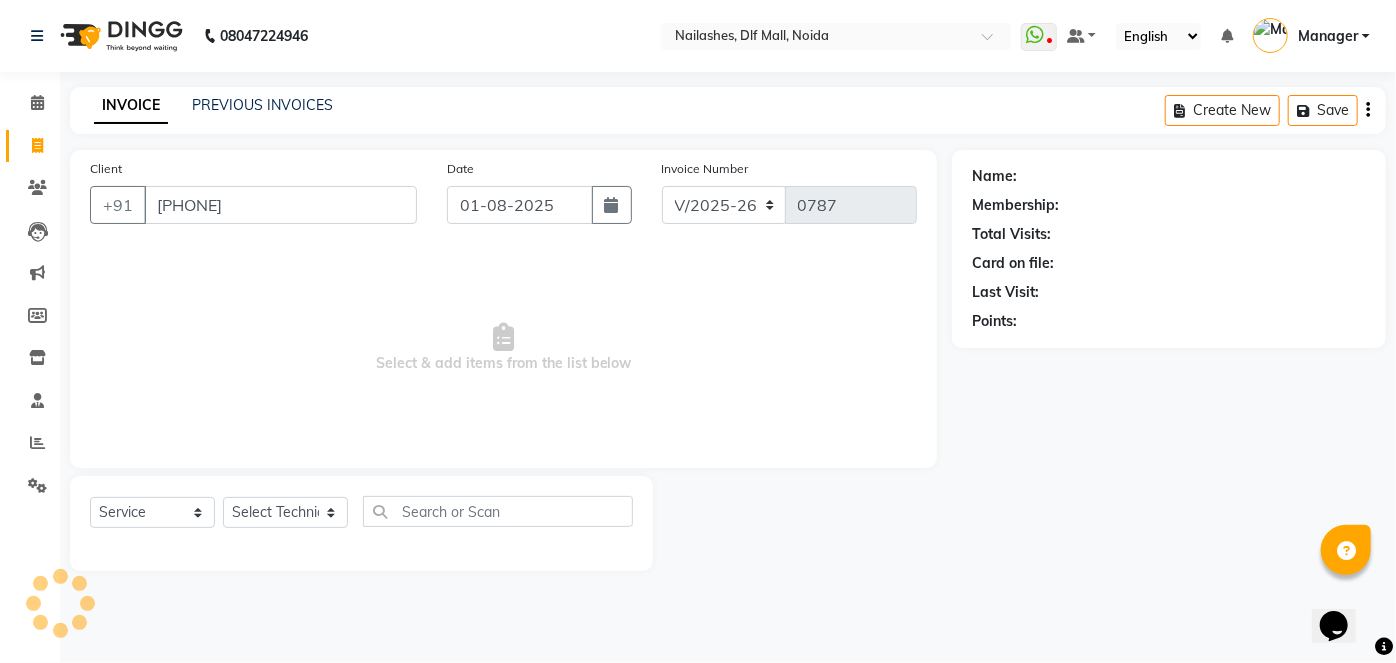 type on "[PHONE]" 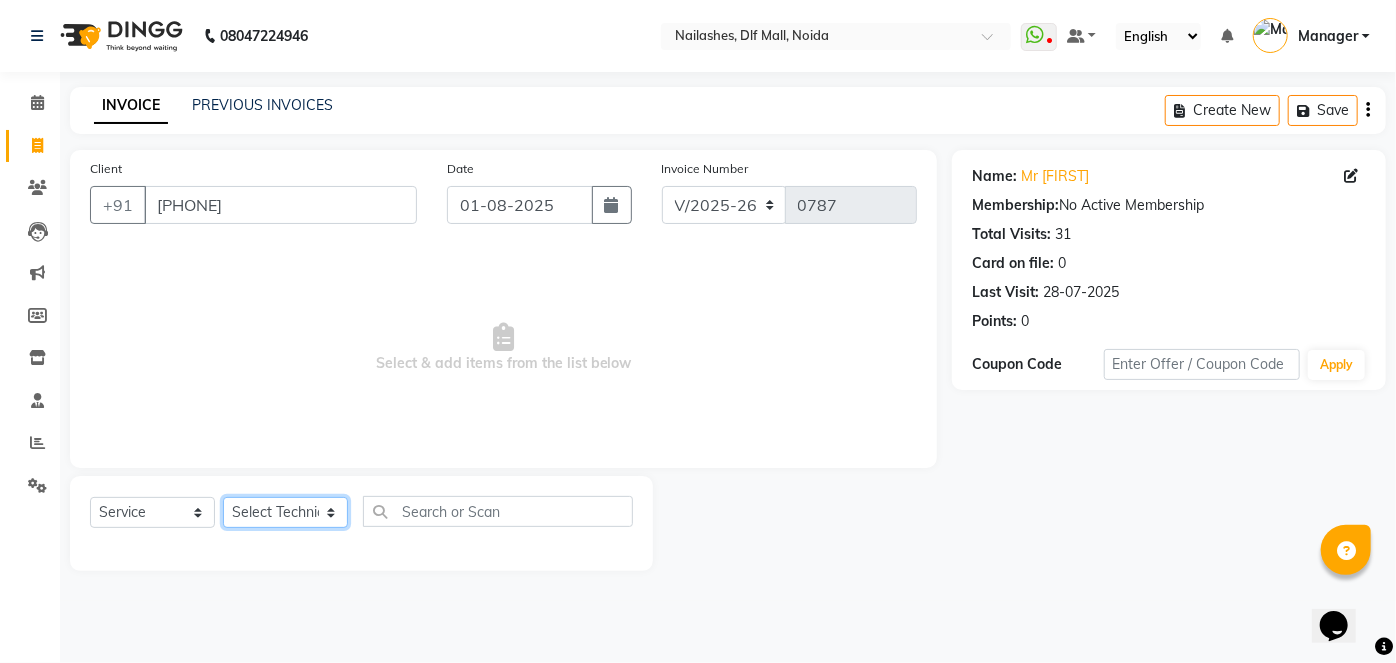 click on "Select Technician [FIRST] [LAST] Manager [FIRST] [FIRST] [FIRST] [FIRST] [FIRST]" 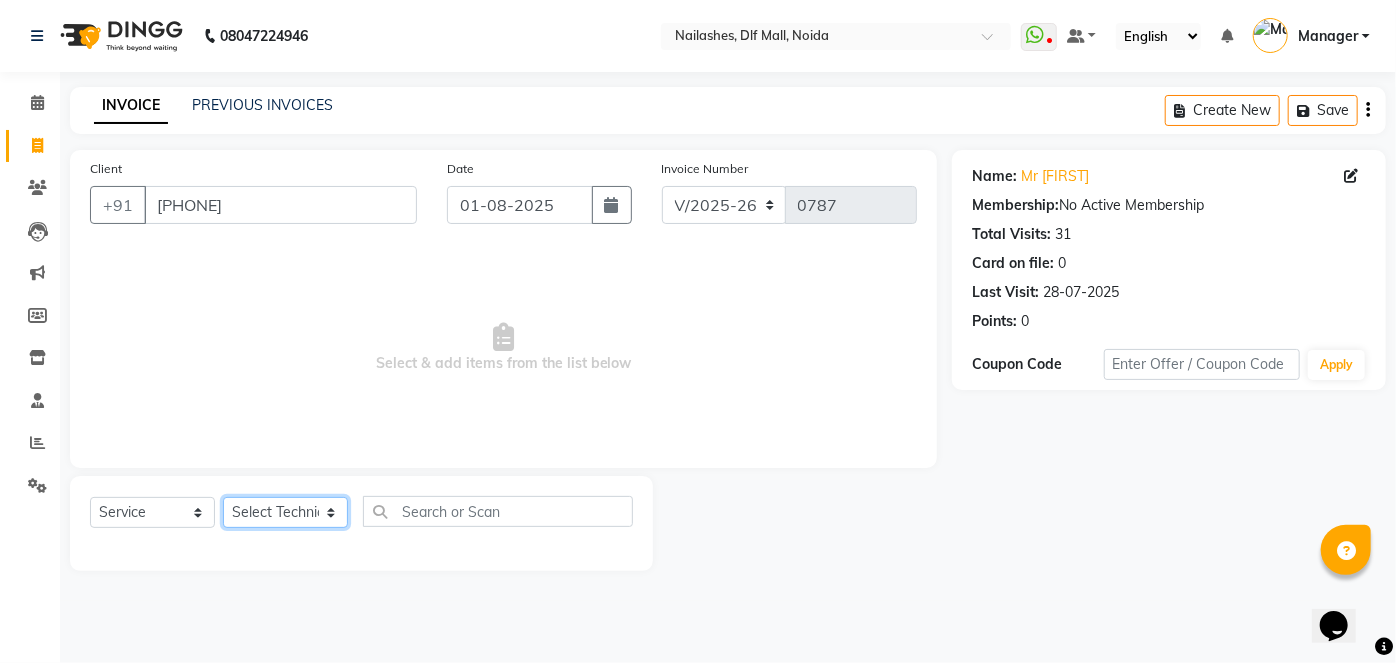 select on "48069" 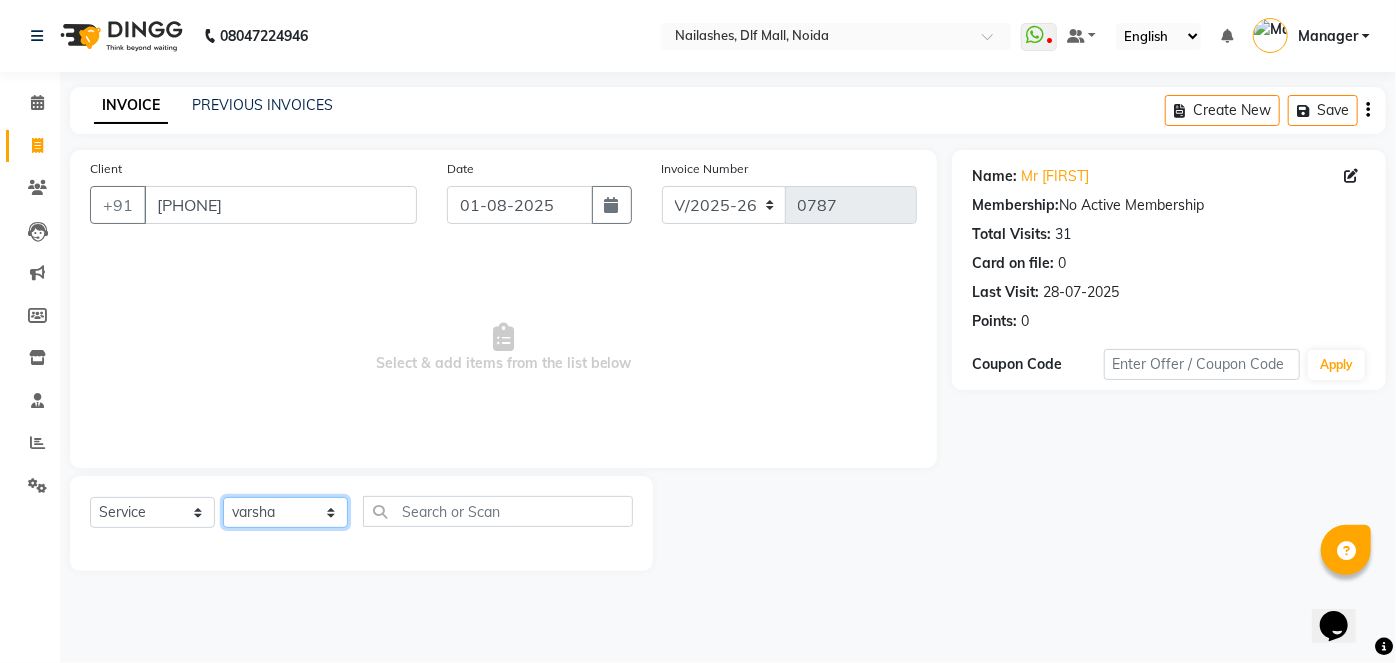 click on "Select Technician [FIRST] [LAST] Manager [FIRST] [FIRST] [FIRST] [FIRST] [FIRST]" 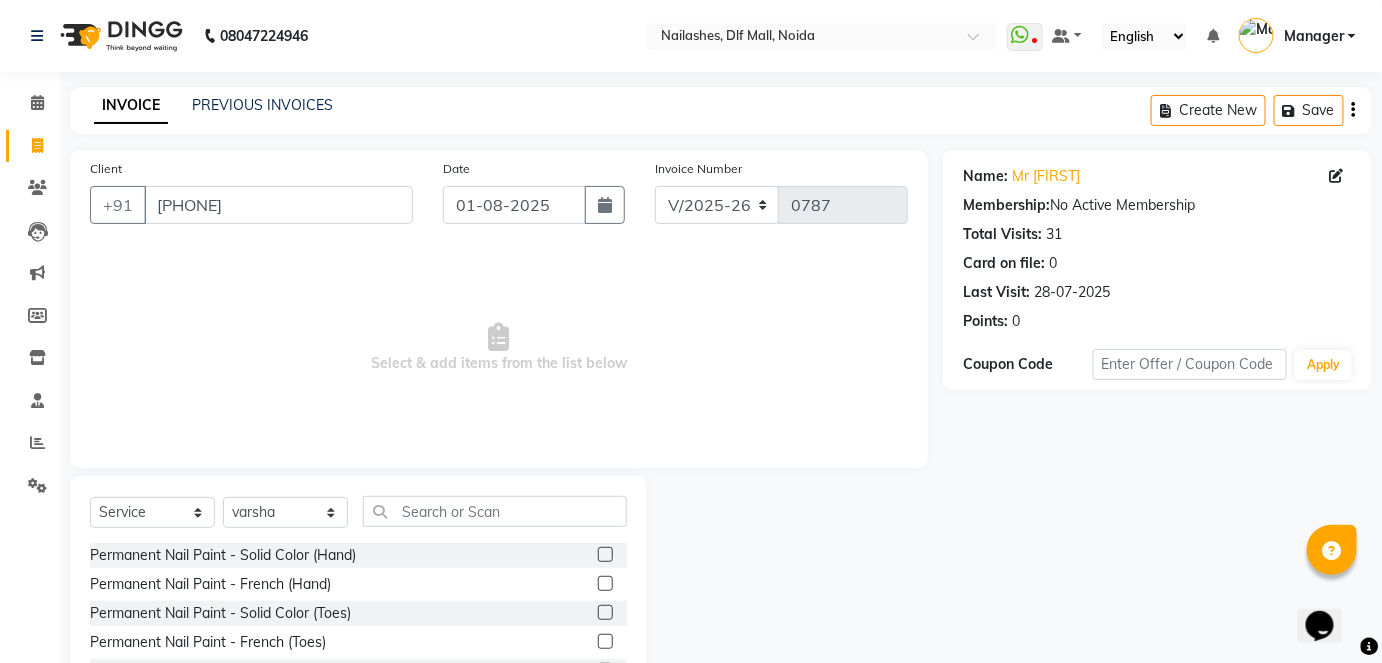 click 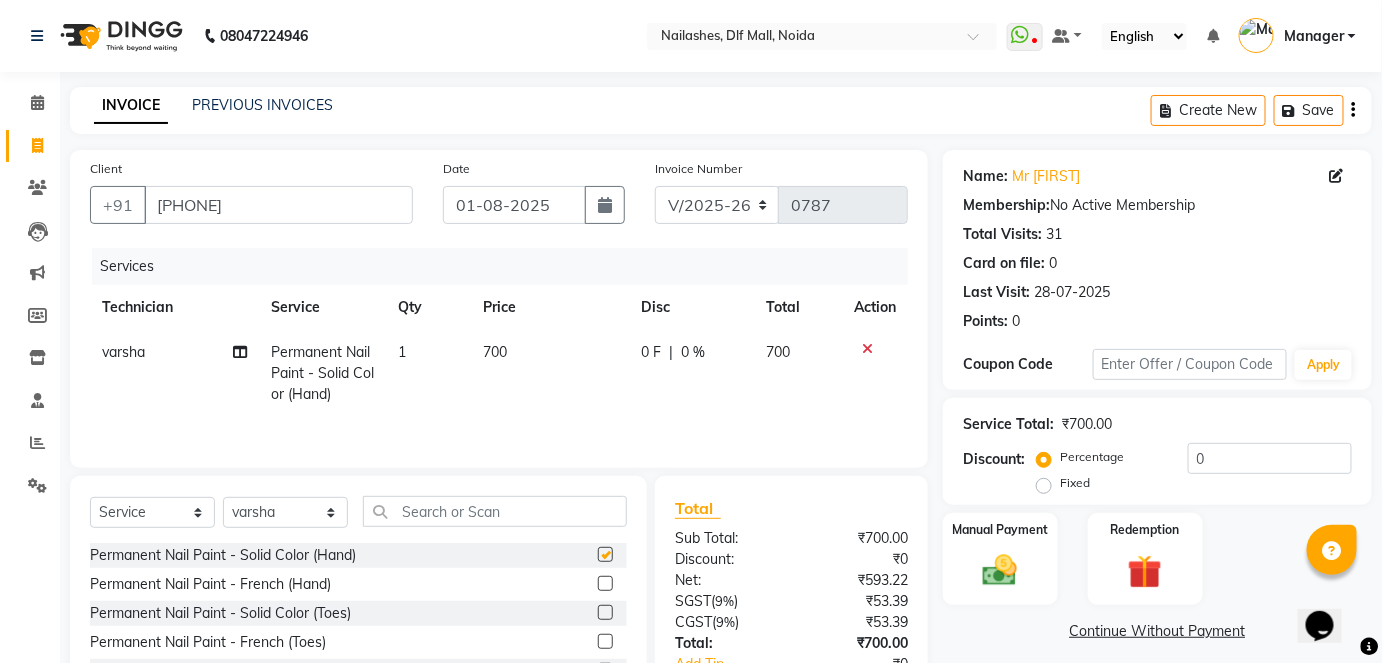 checkbox on "false" 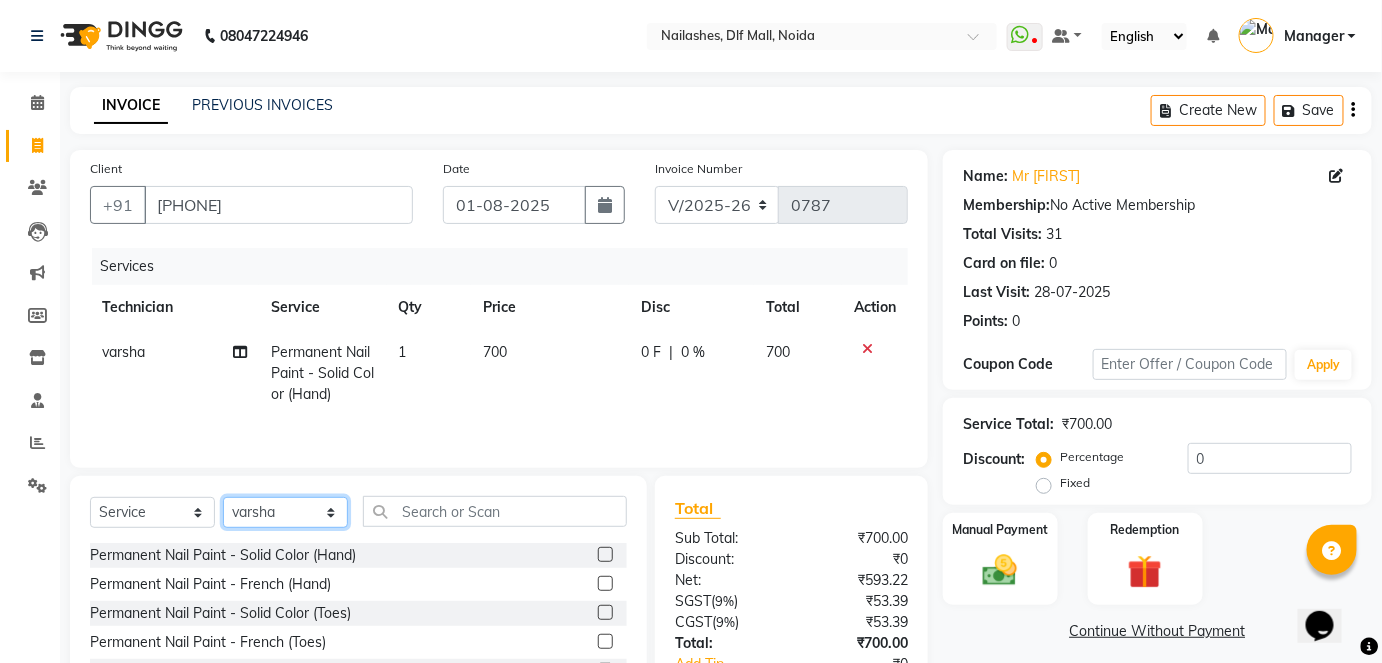 click on "Select Technician [FIRST] [LAST] Manager [FIRST] [FIRST] [FIRST] [FIRST] [FIRST]" 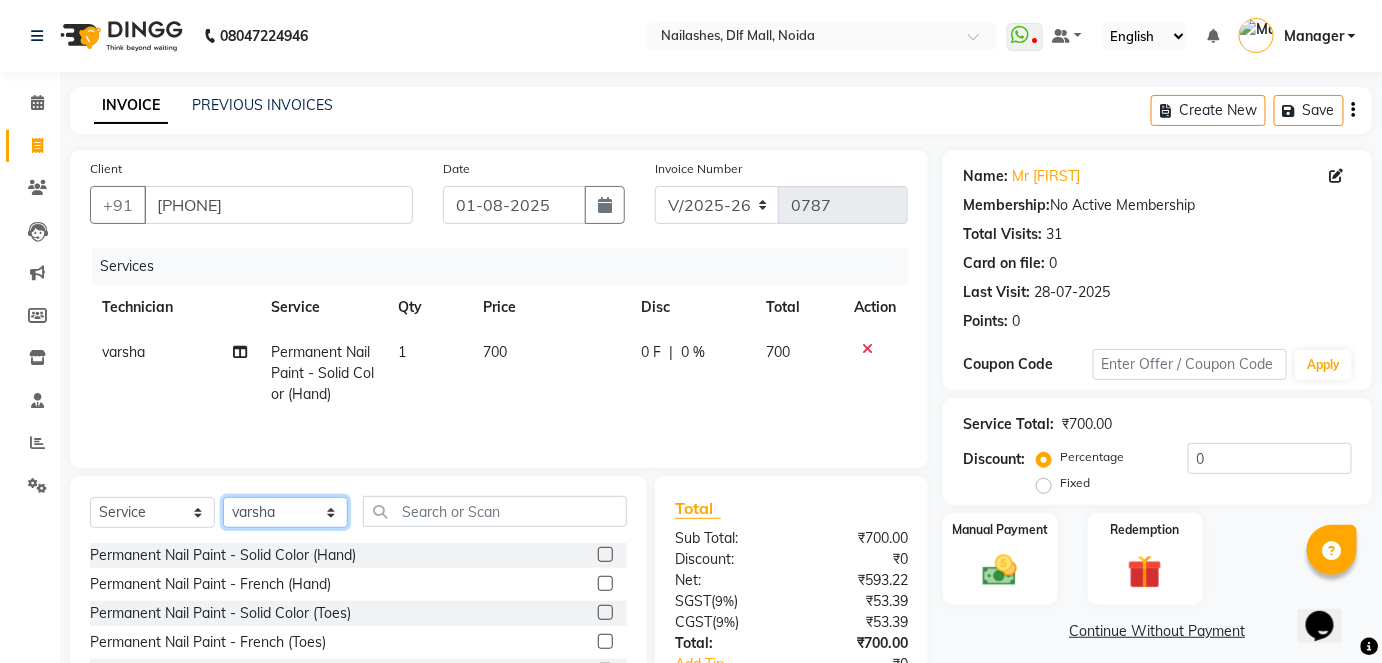 select on "68862" 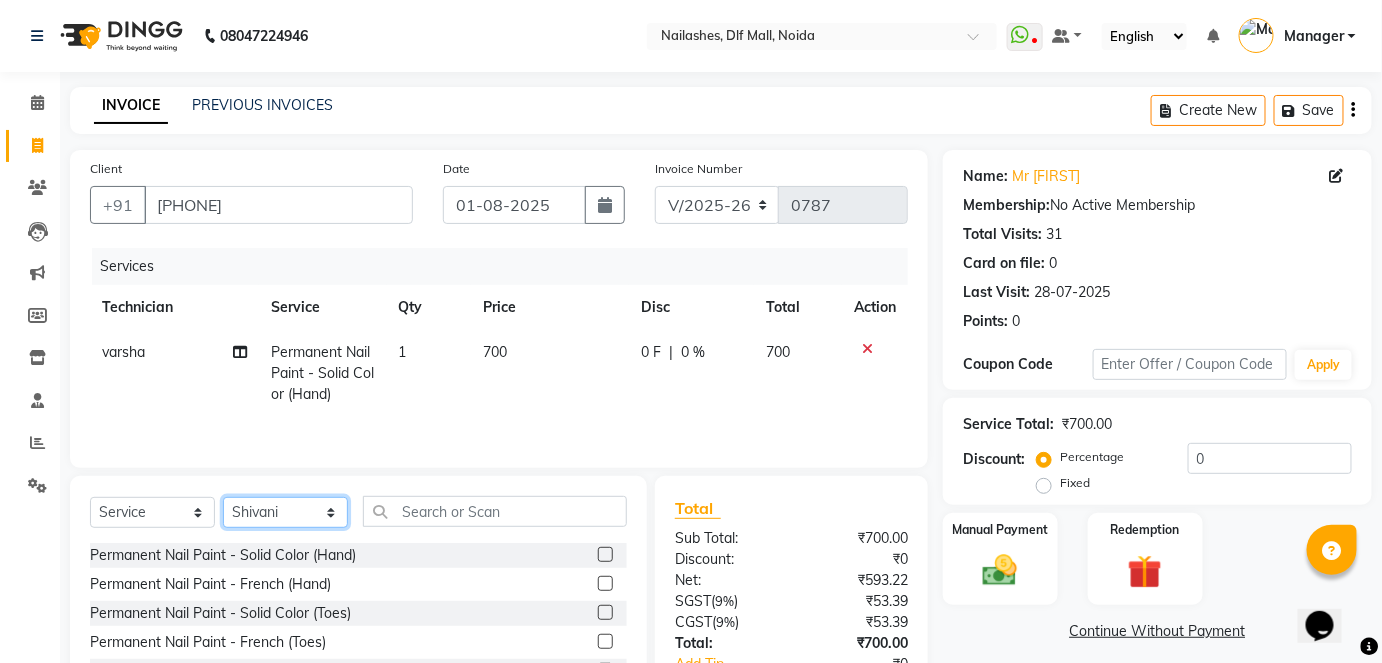 click on "Select Technician [FIRST] [LAST] Manager [FIRST] [FIRST] [FIRST] [FIRST] [FIRST]" 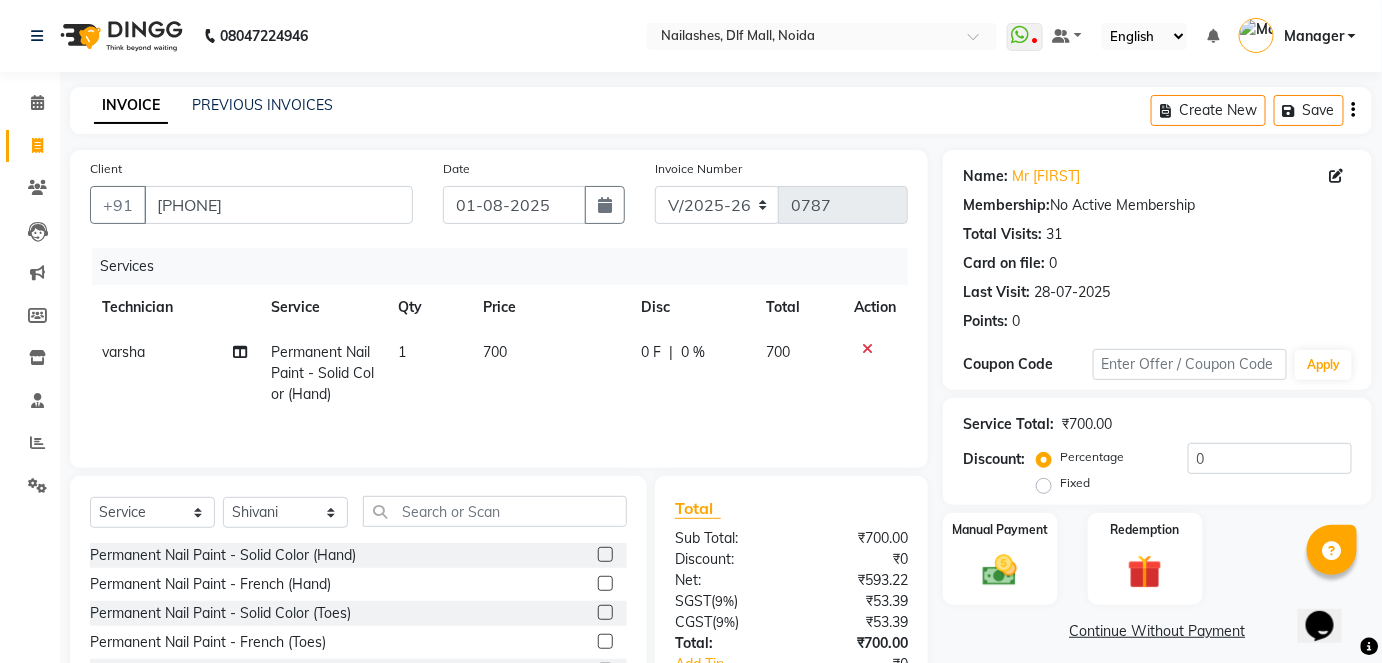 click 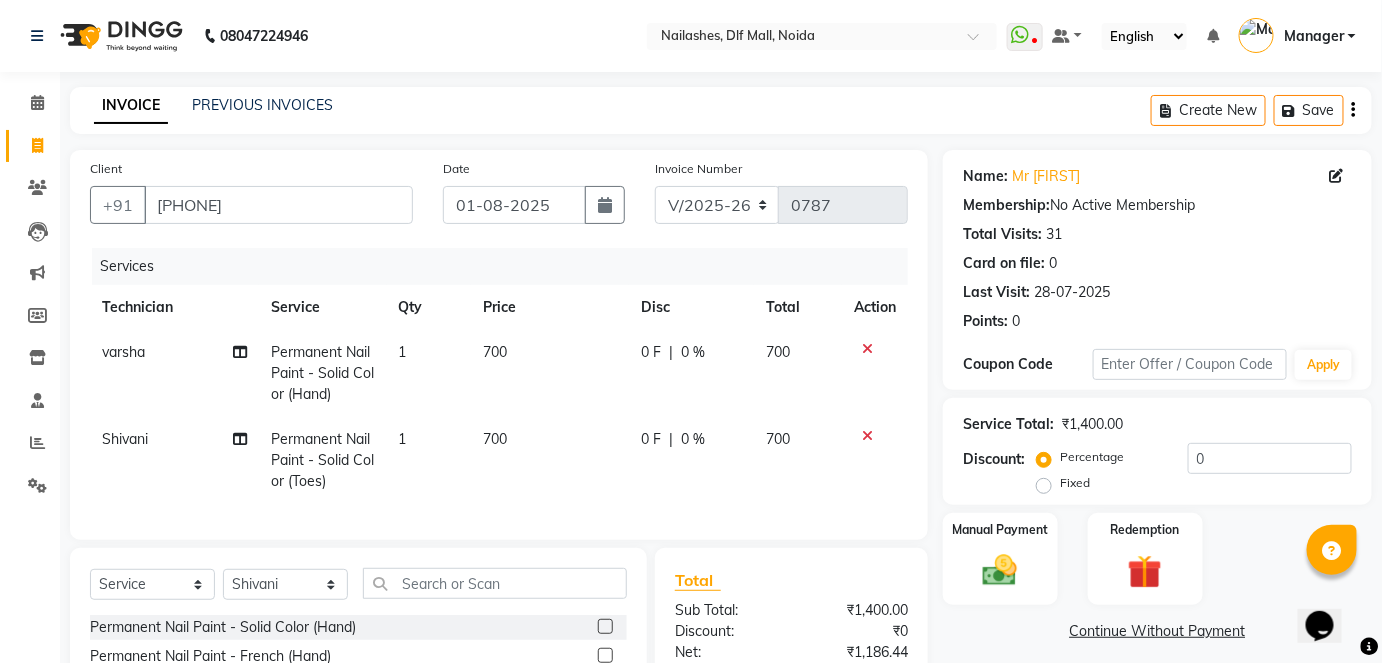checkbox on "false" 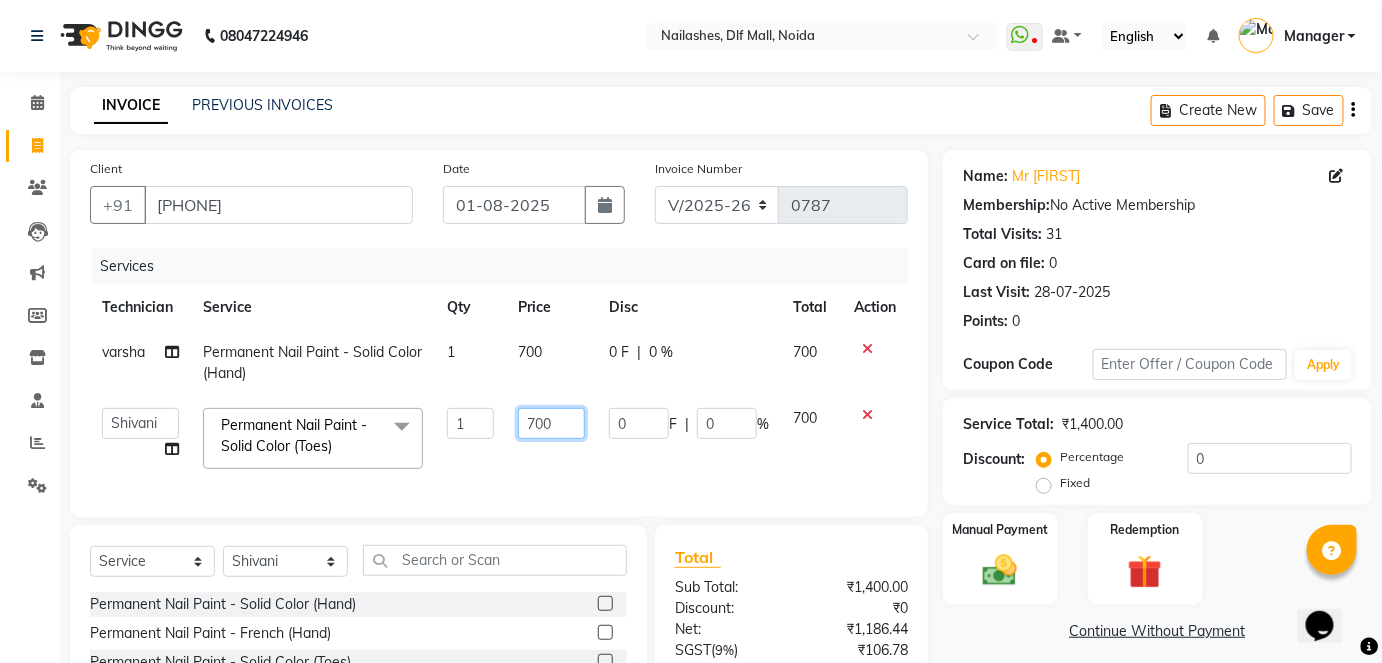 click on "700" 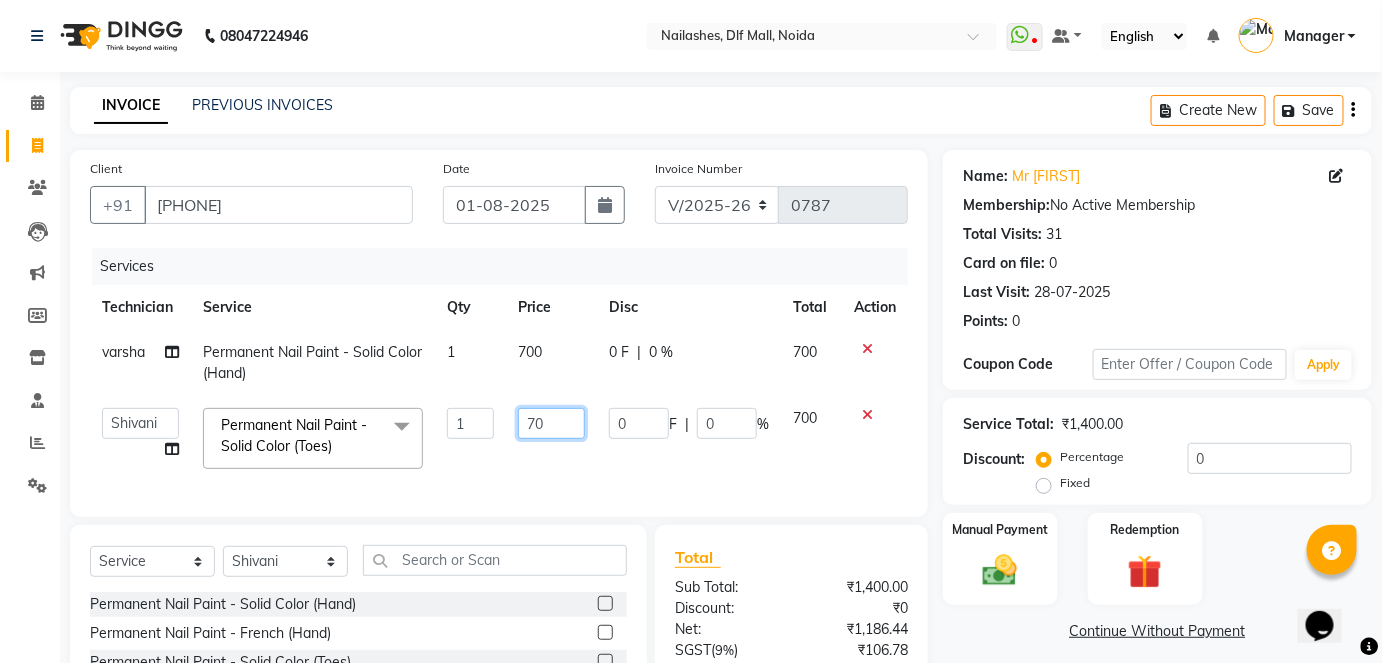 type on "7" 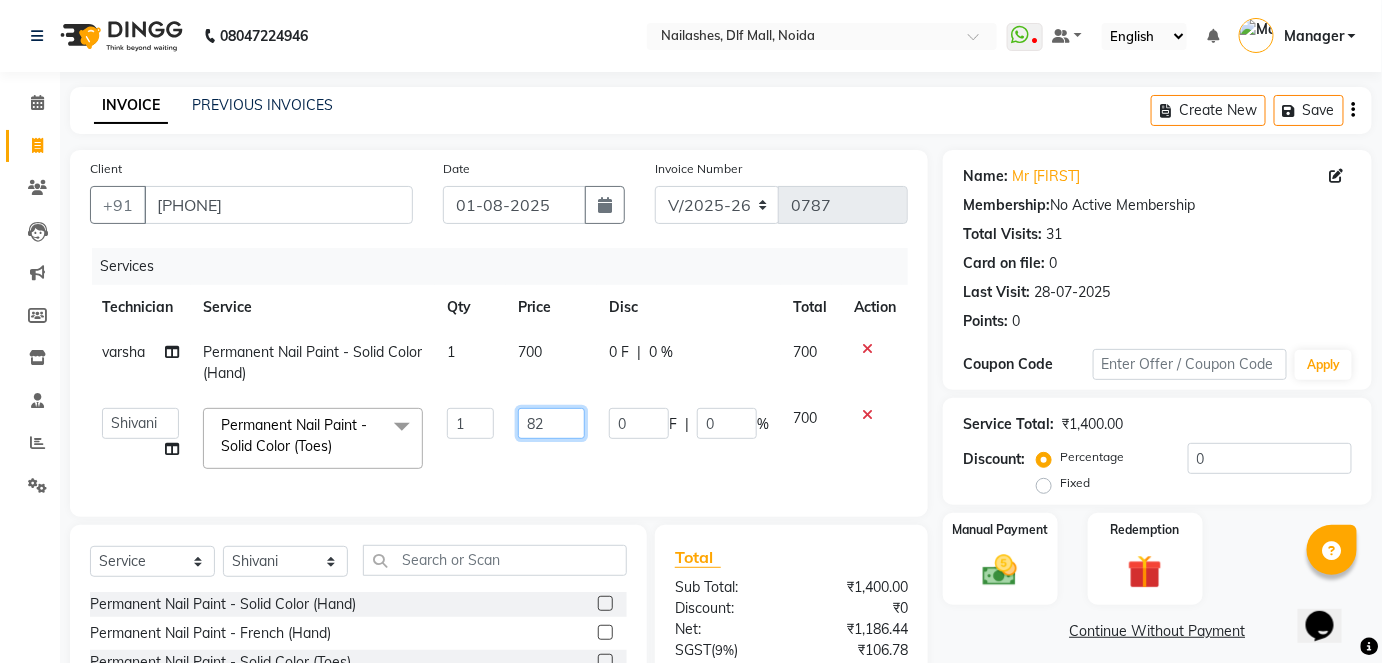 type on "826" 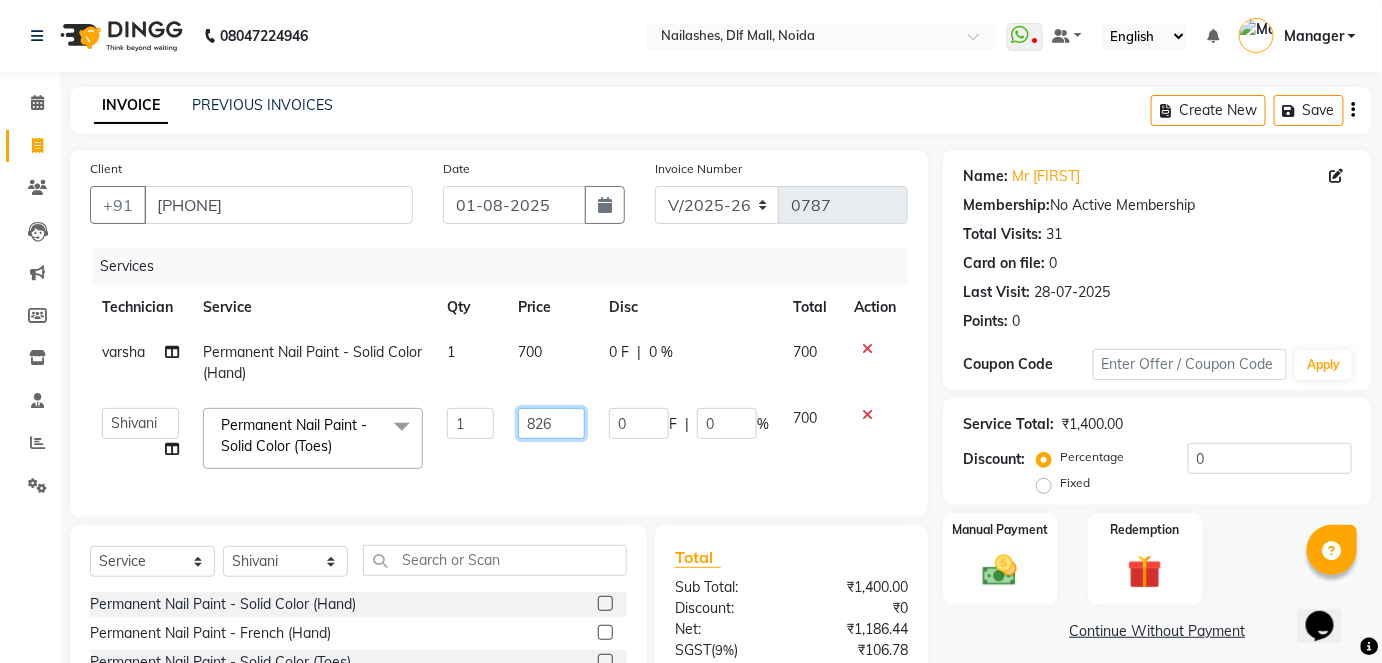 drag, startPoint x: 573, startPoint y: 421, endPoint x: 559, endPoint y: 356, distance: 66.4906 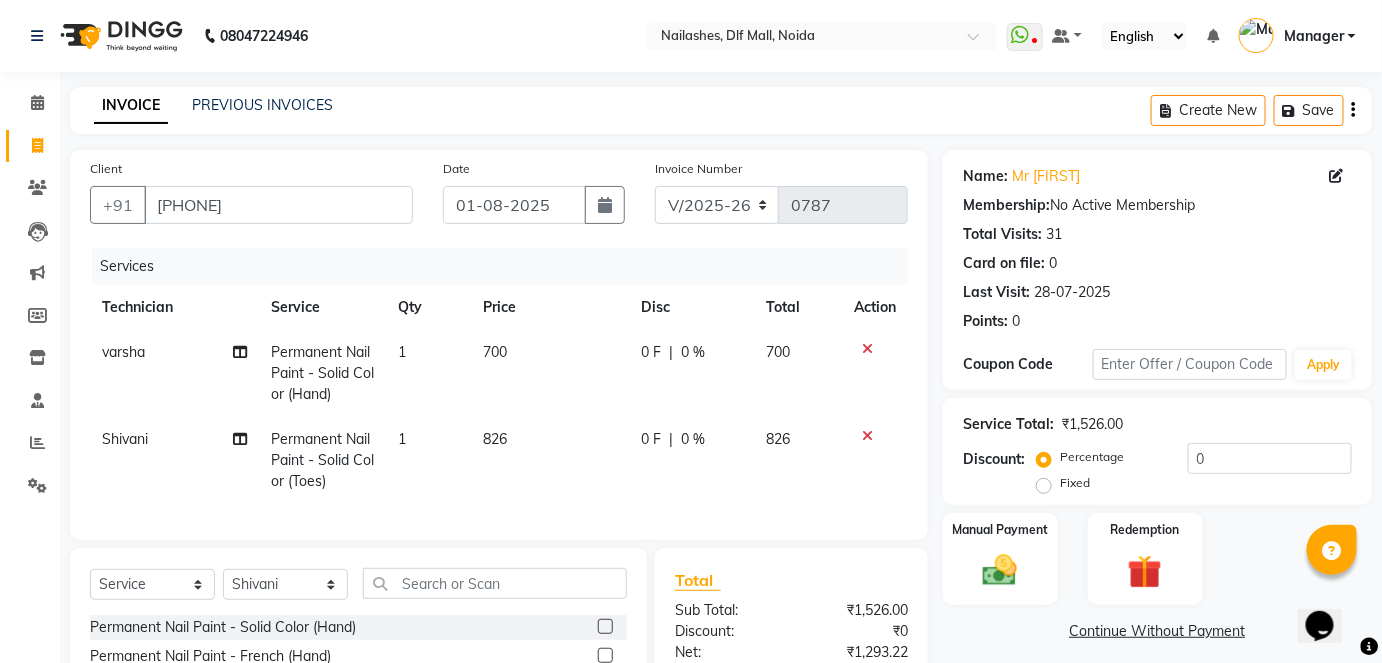 click on "700" 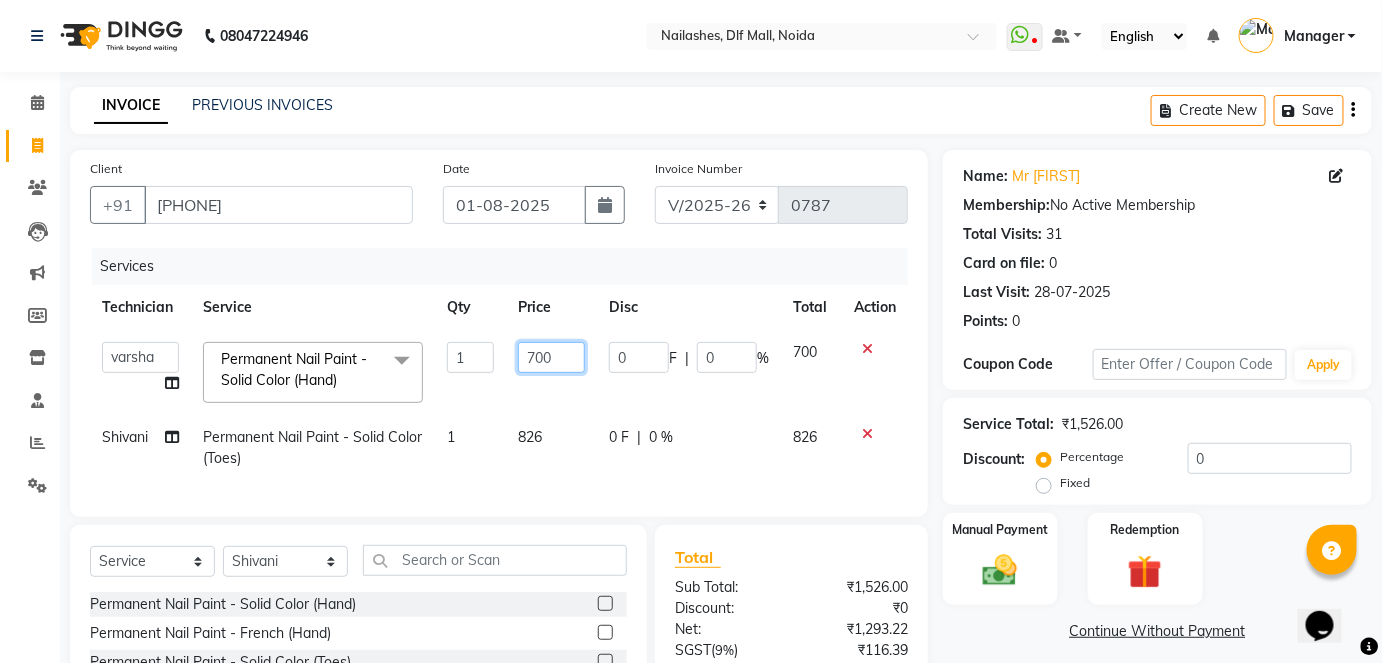 click on "700" 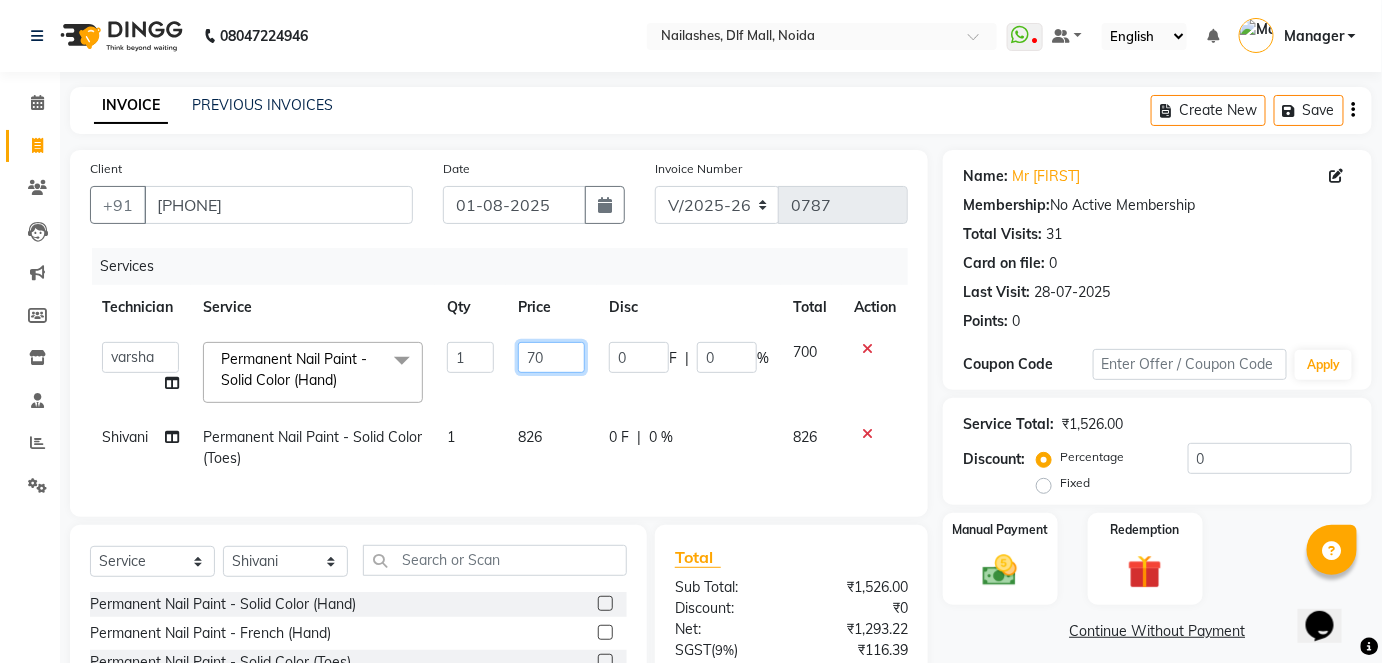 type on "7" 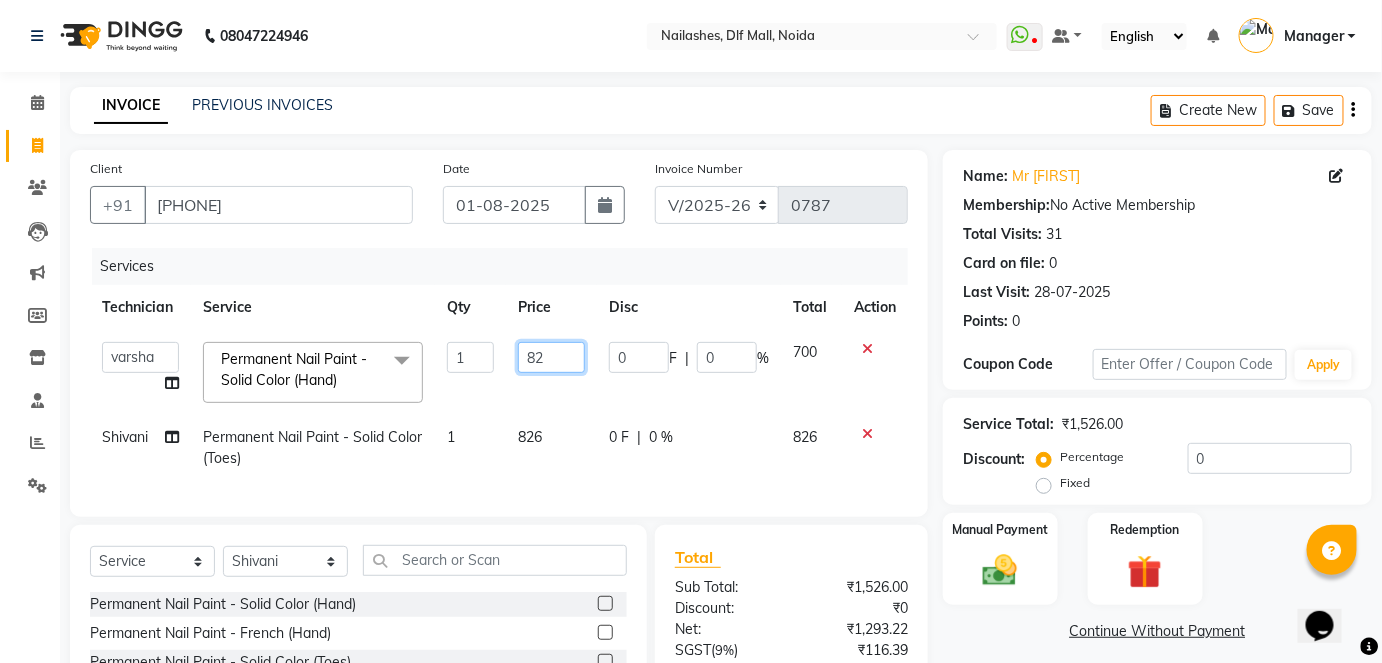 type on "826" 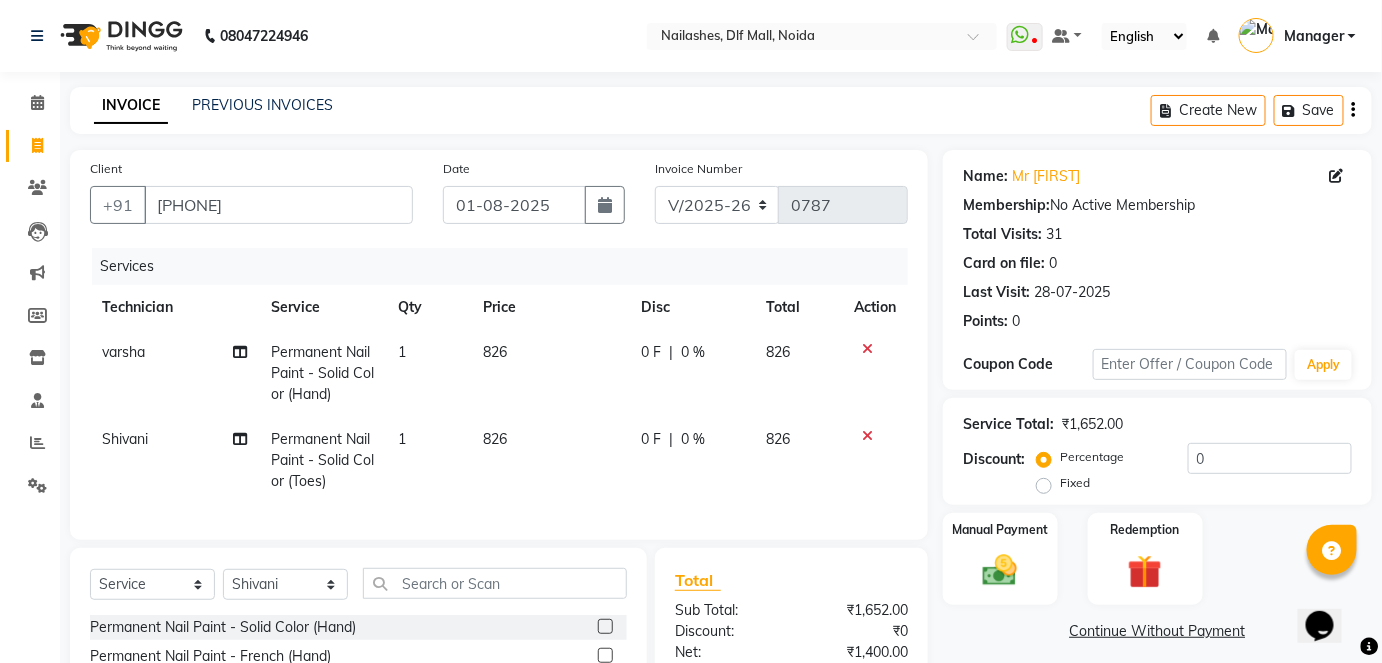 click on "by [FIRST] Permanent Nail Paint - Solid Color (Hand) 1 826 0 F | 0 % 826" 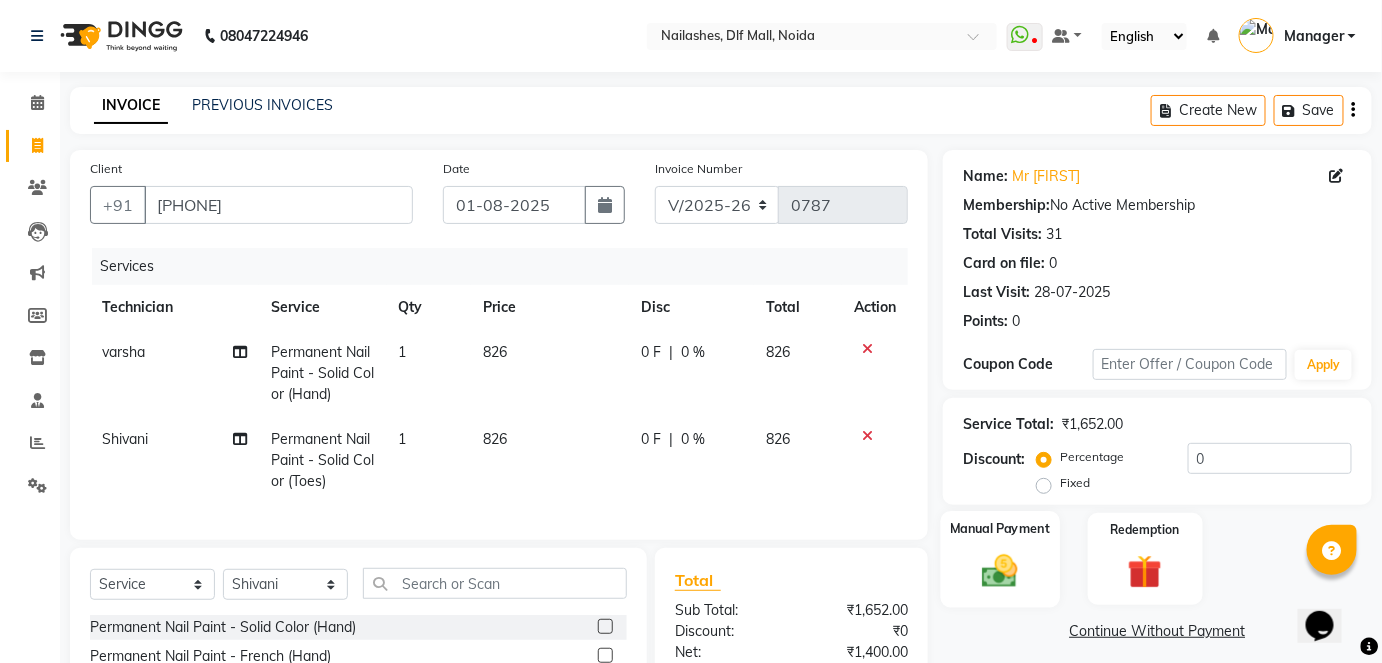 click on "Manual Payment" 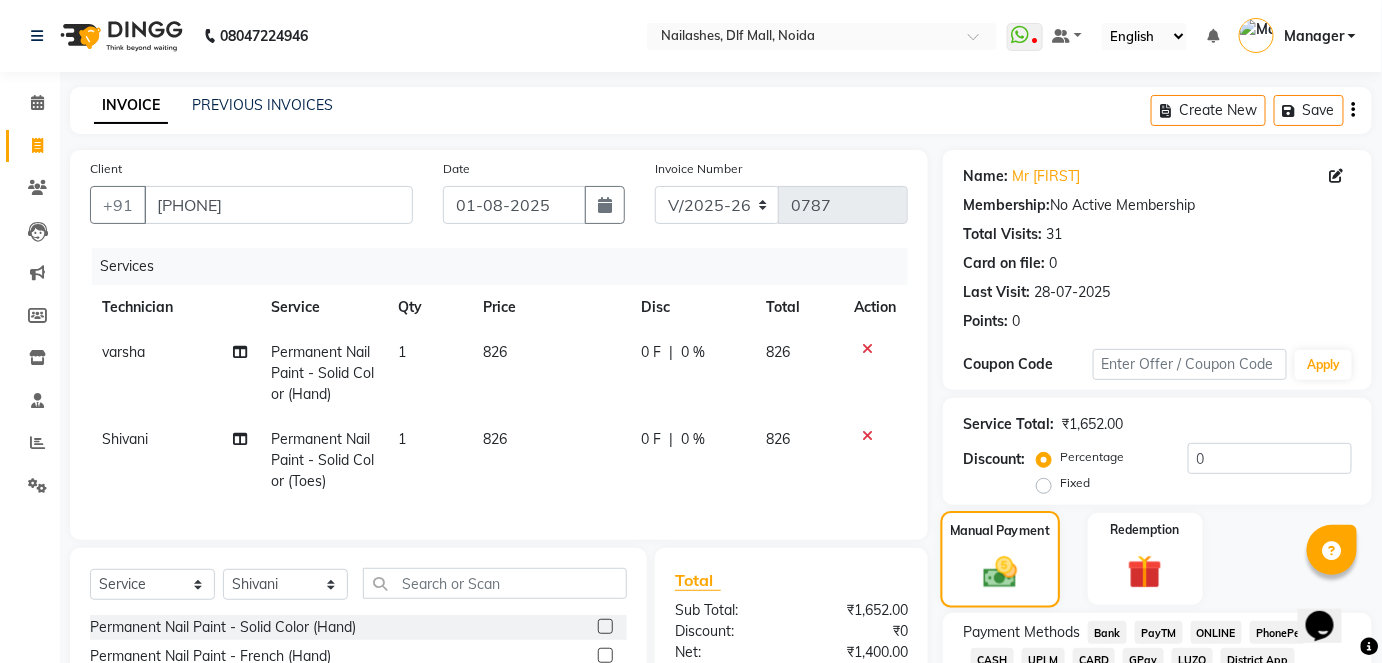 scroll, scrollTop: 223, scrollLeft: 0, axis: vertical 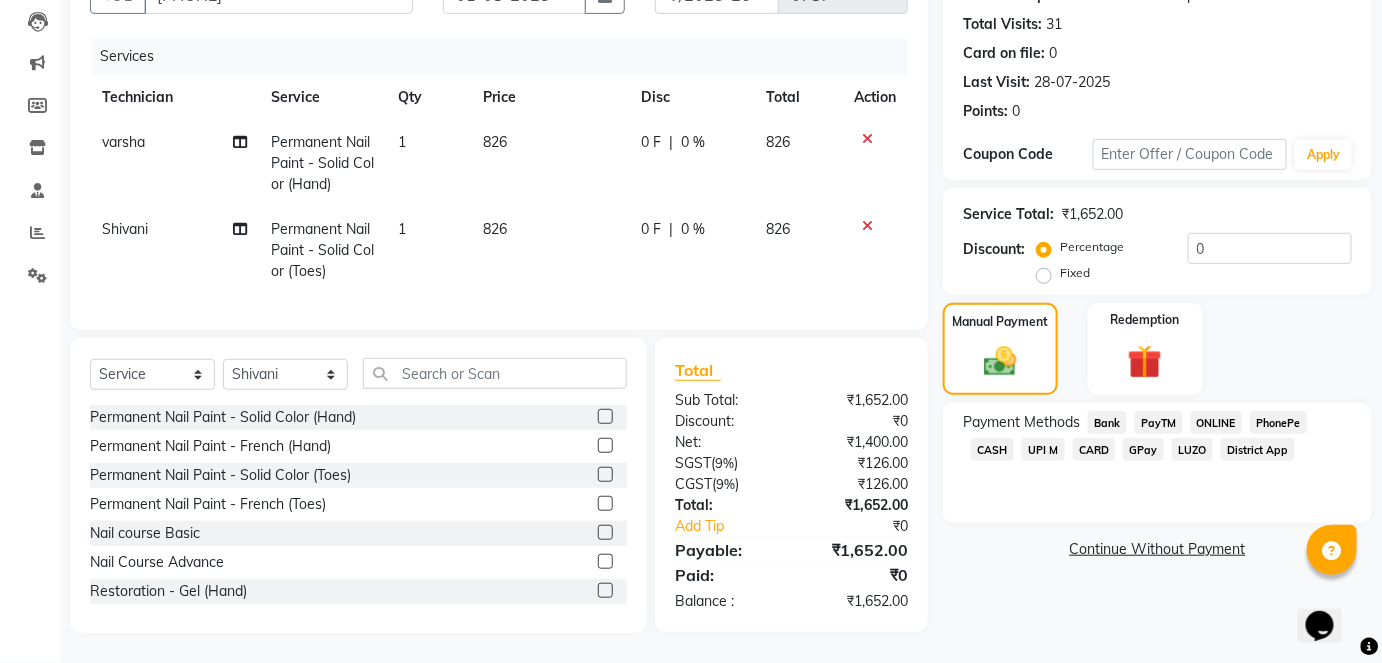 click on "ONLINE" 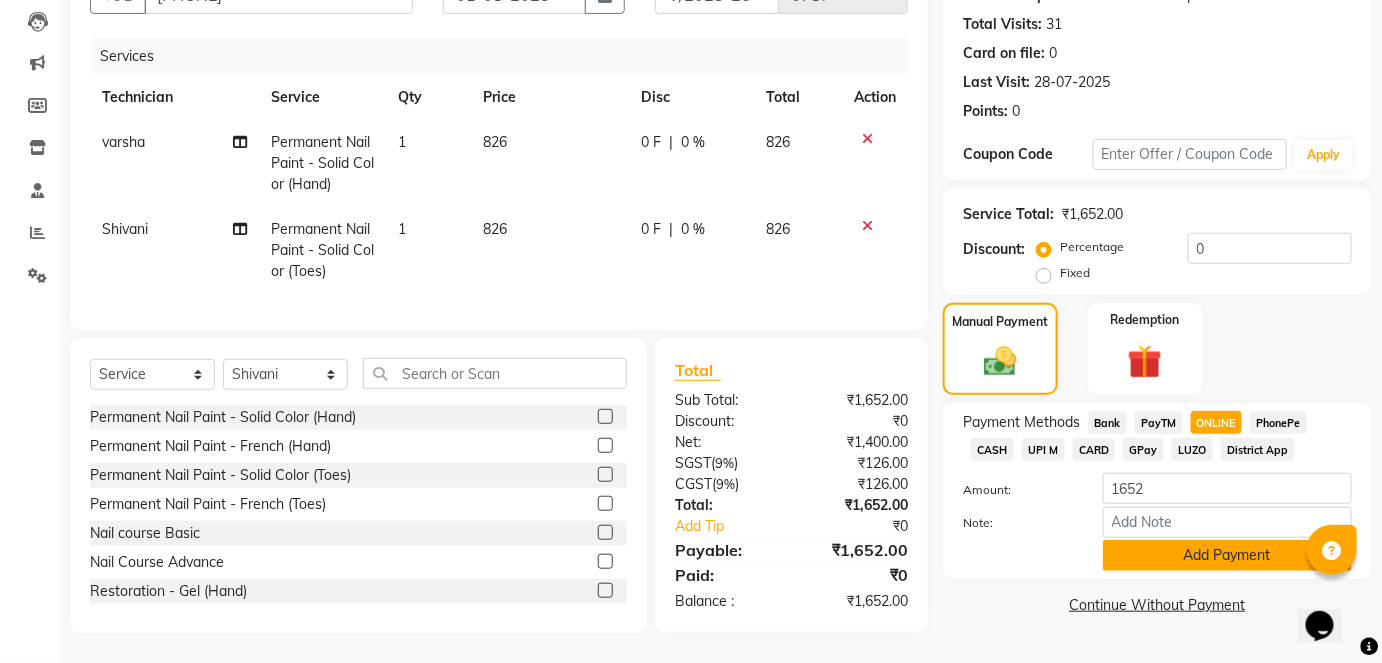 click on "Add Payment" 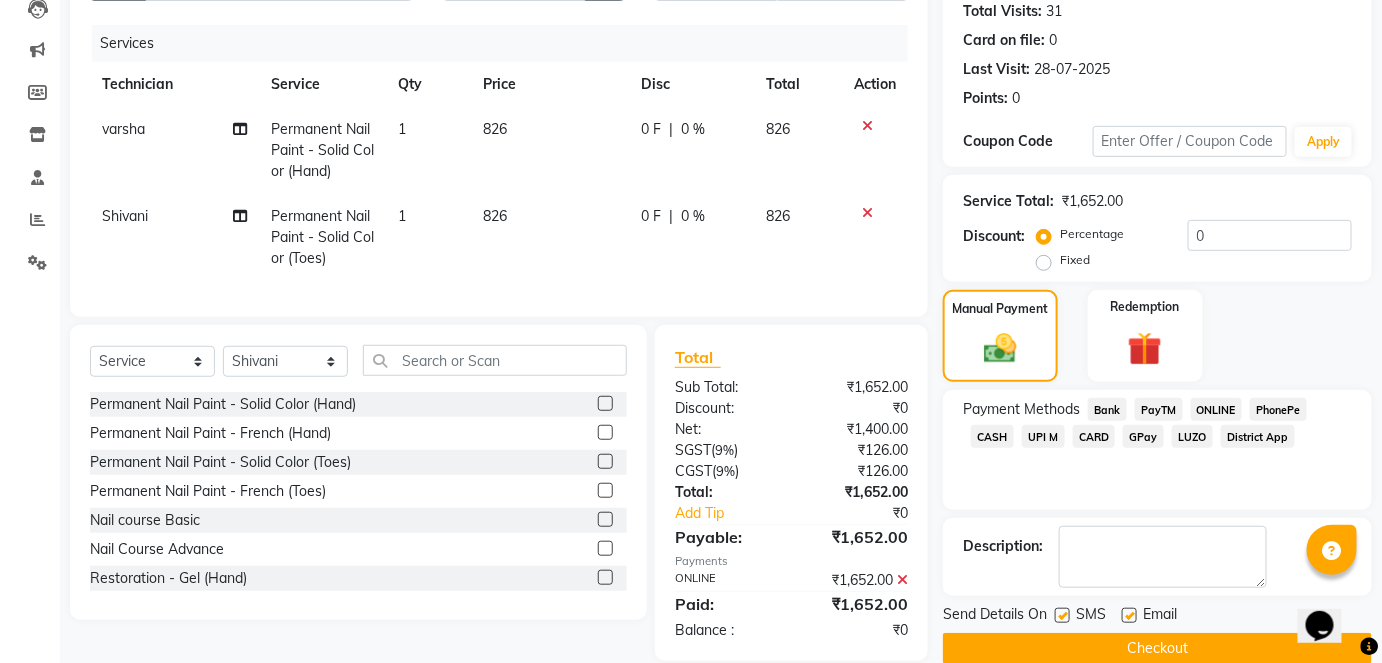 scroll, scrollTop: 263, scrollLeft: 0, axis: vertical 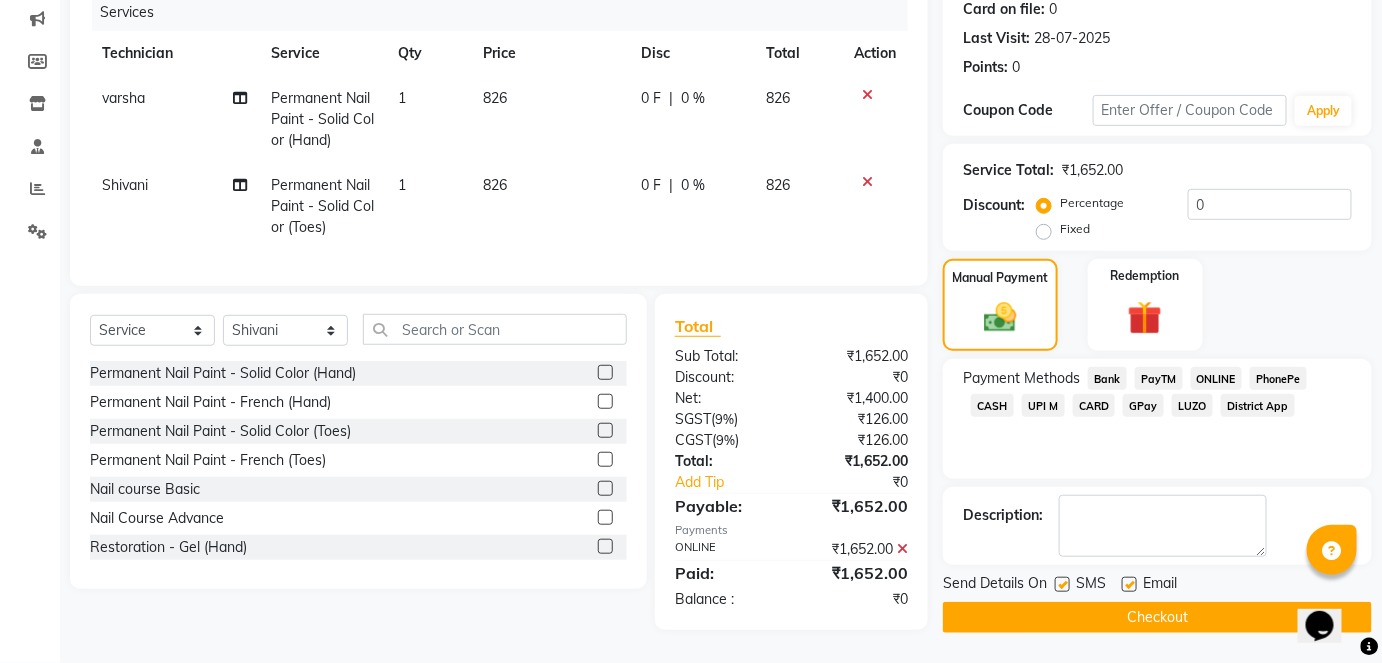 click on "Checkout" 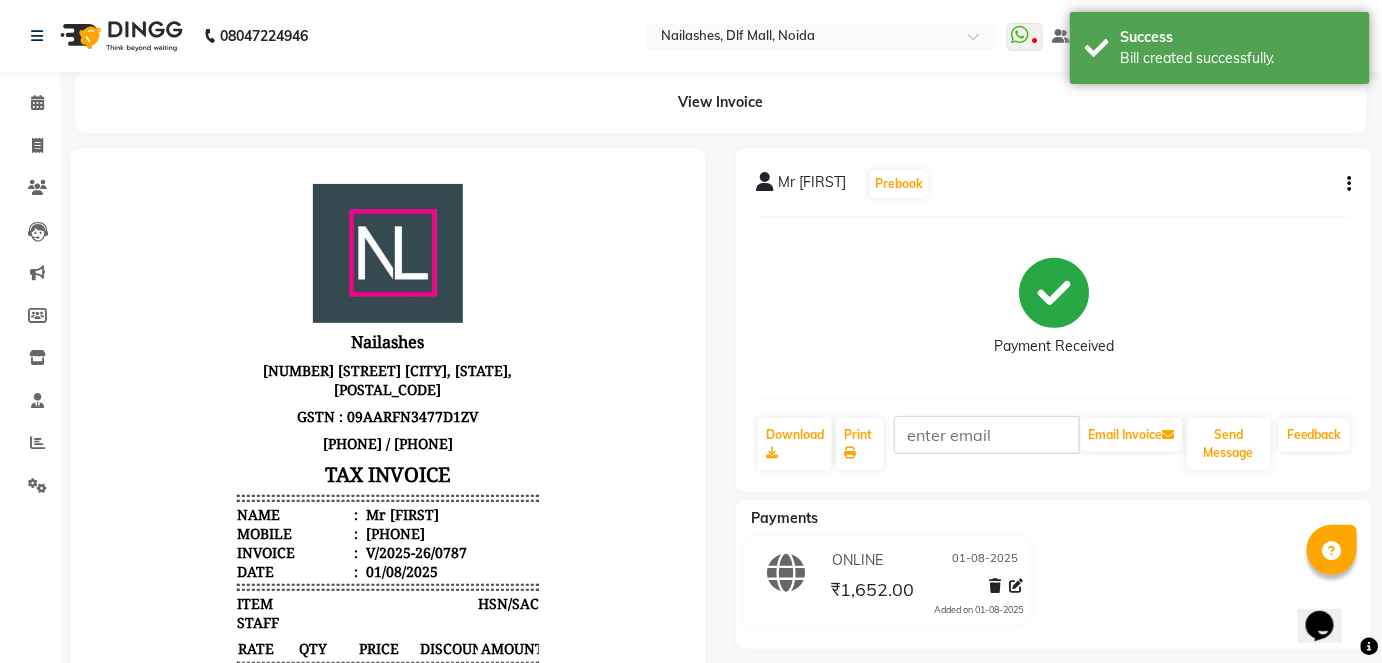 scroll, scrollTop: 0, scrollLeft: 0, axis: both 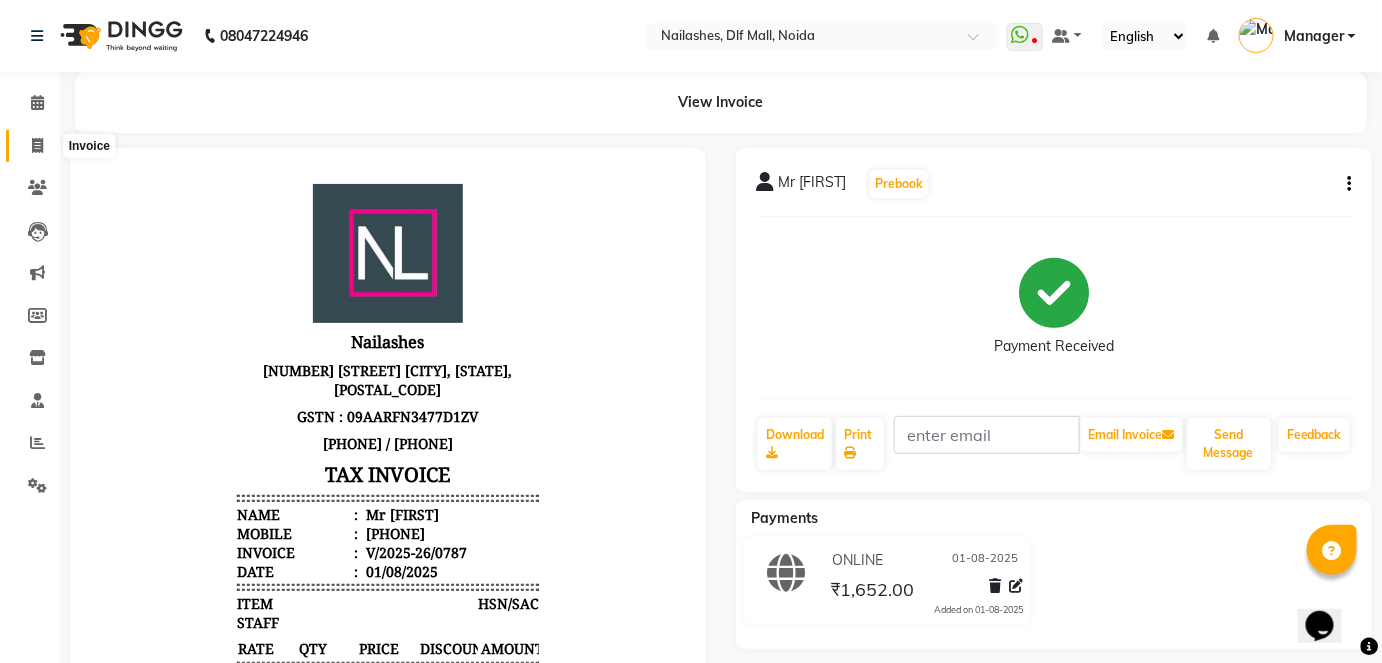 click 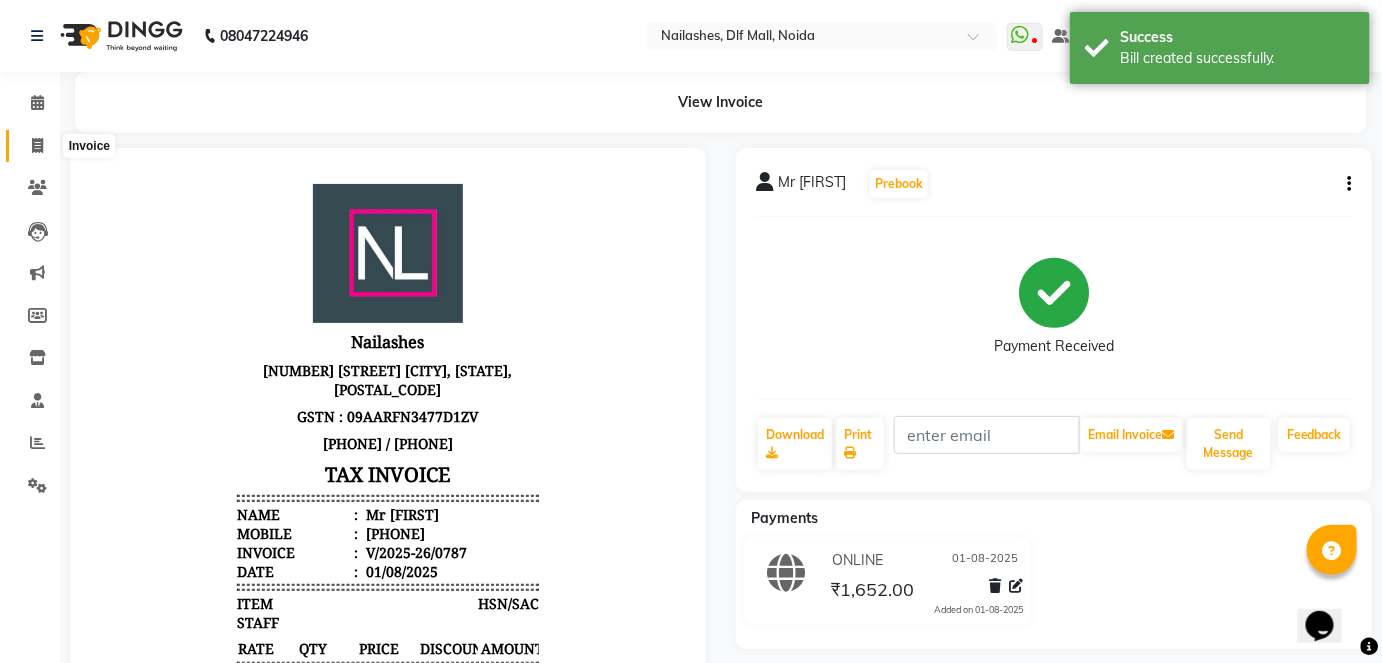 select on "service" 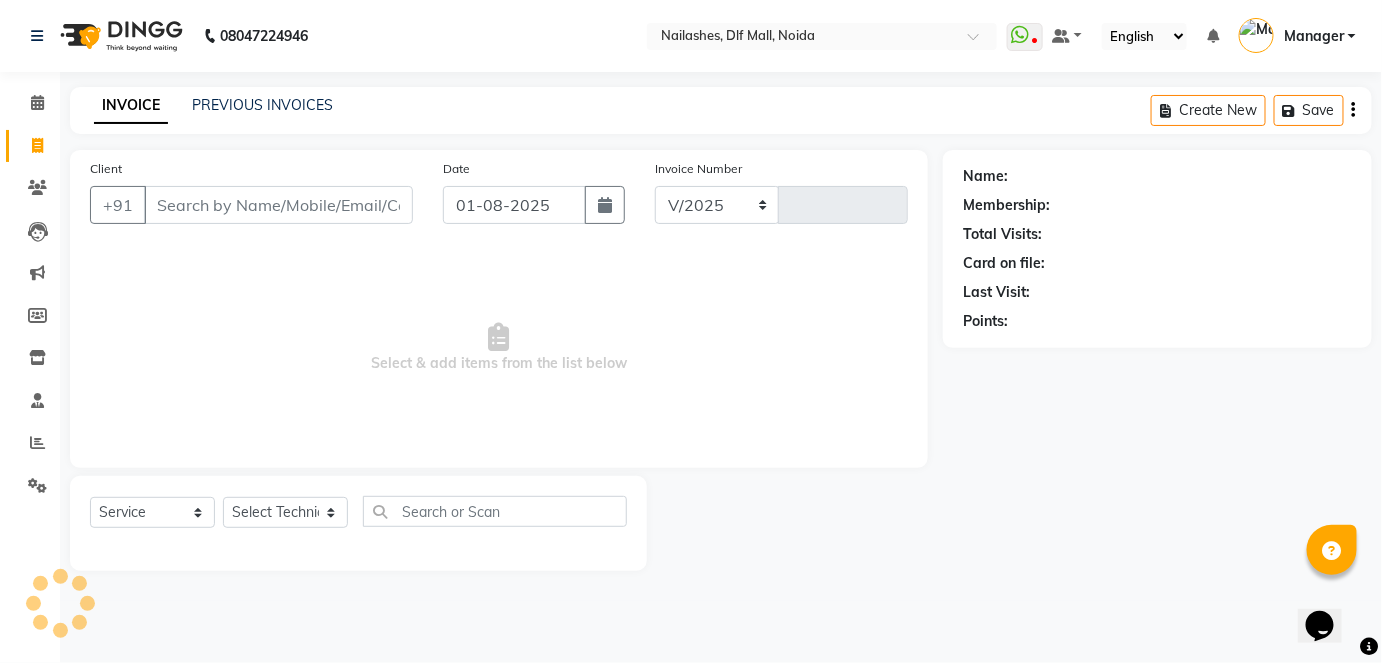 select on "5188" 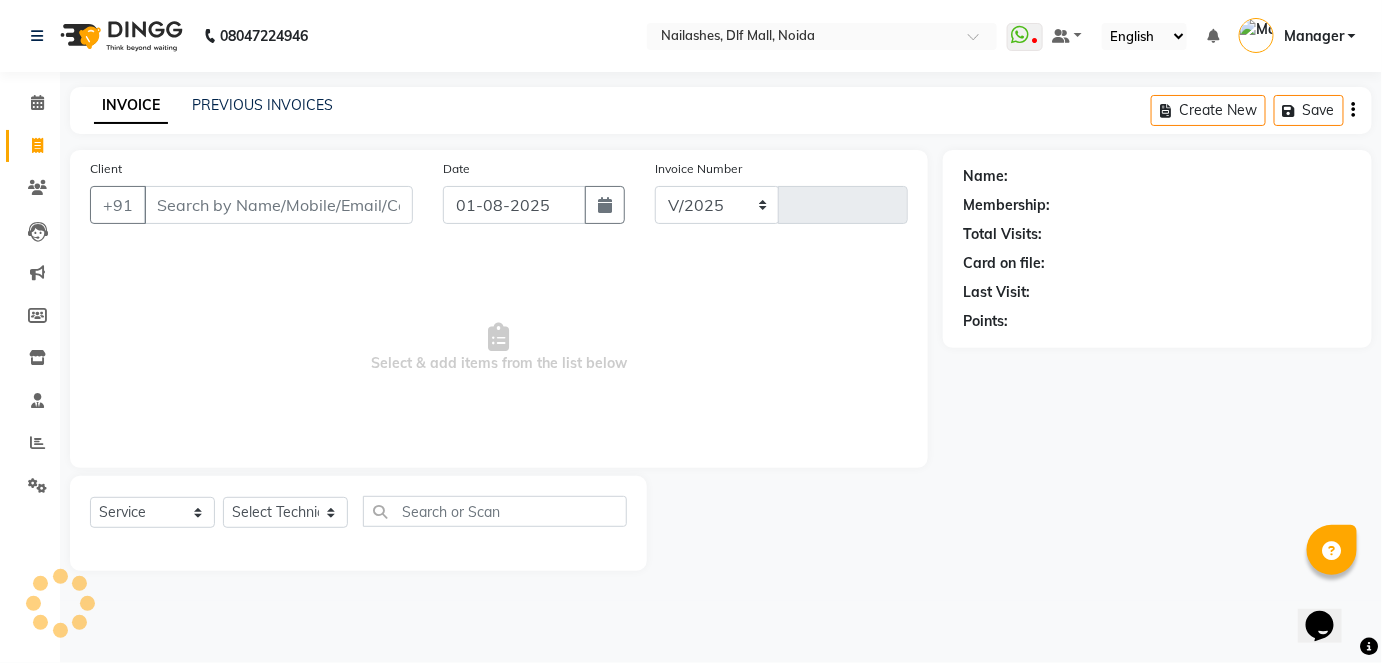 type on "0788" 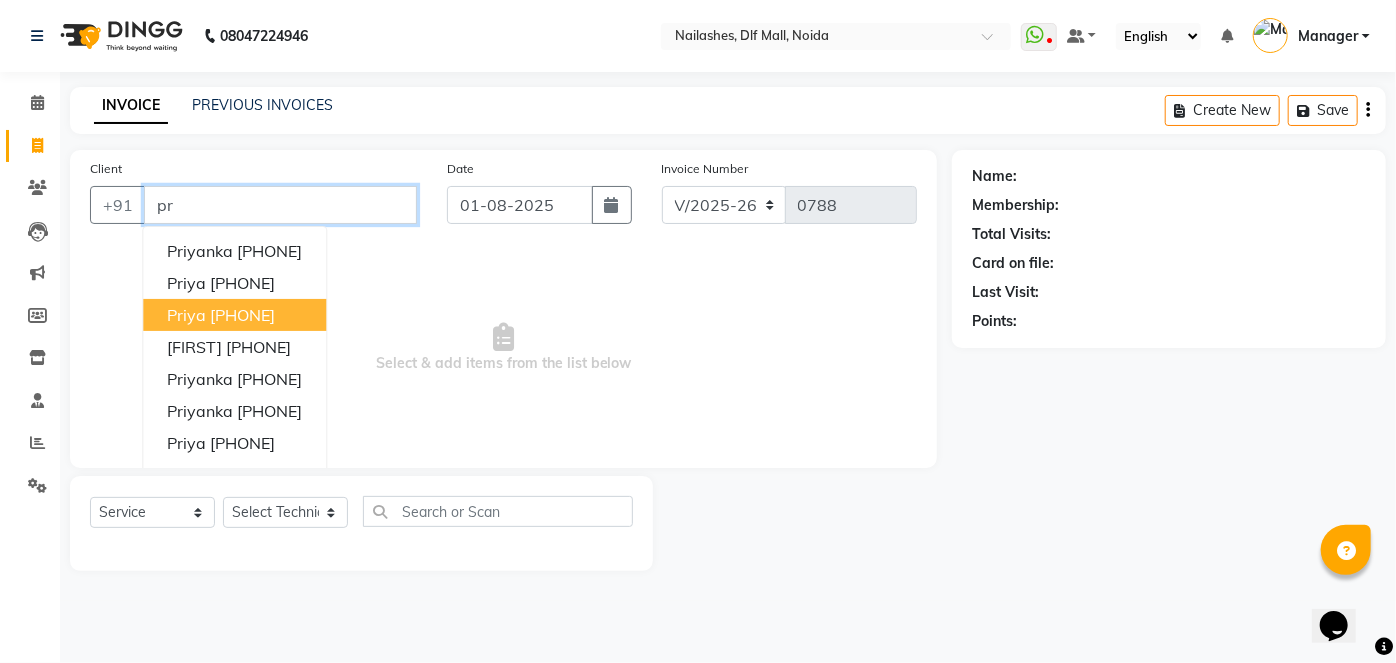 type on "p" 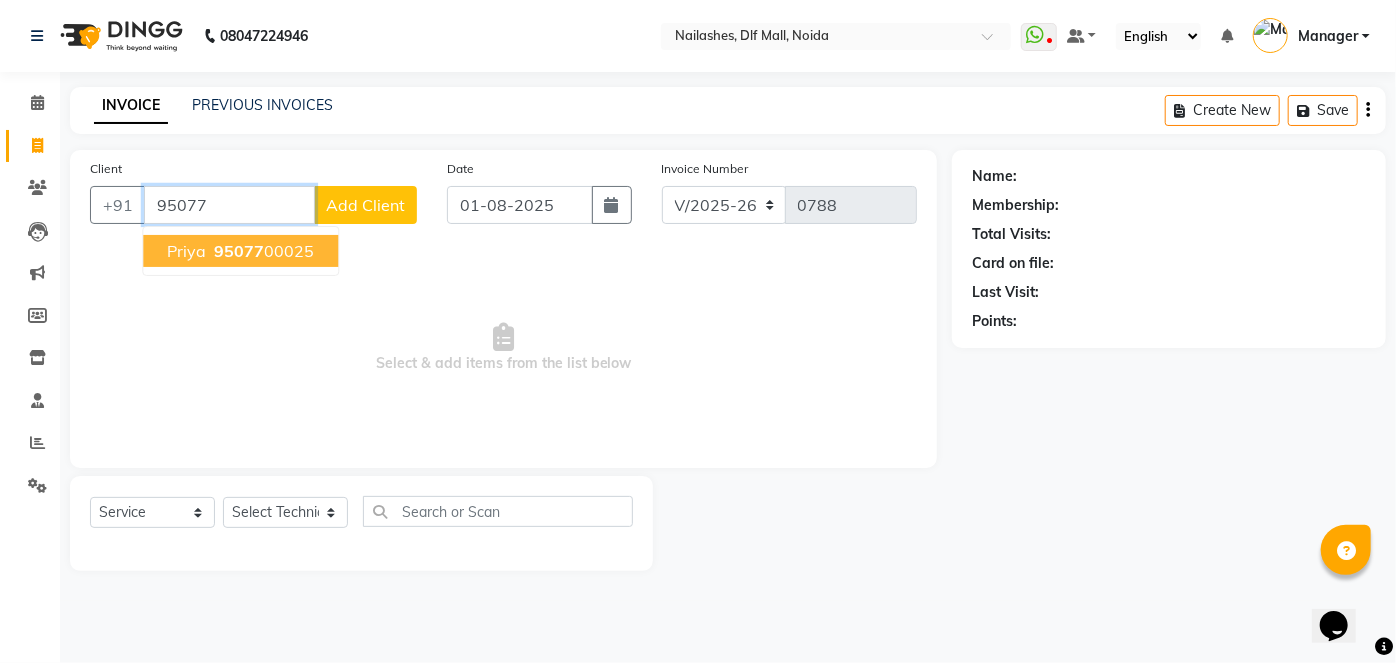 click on "[FIRST] [PHONE]" at bounding box center [240, 251] 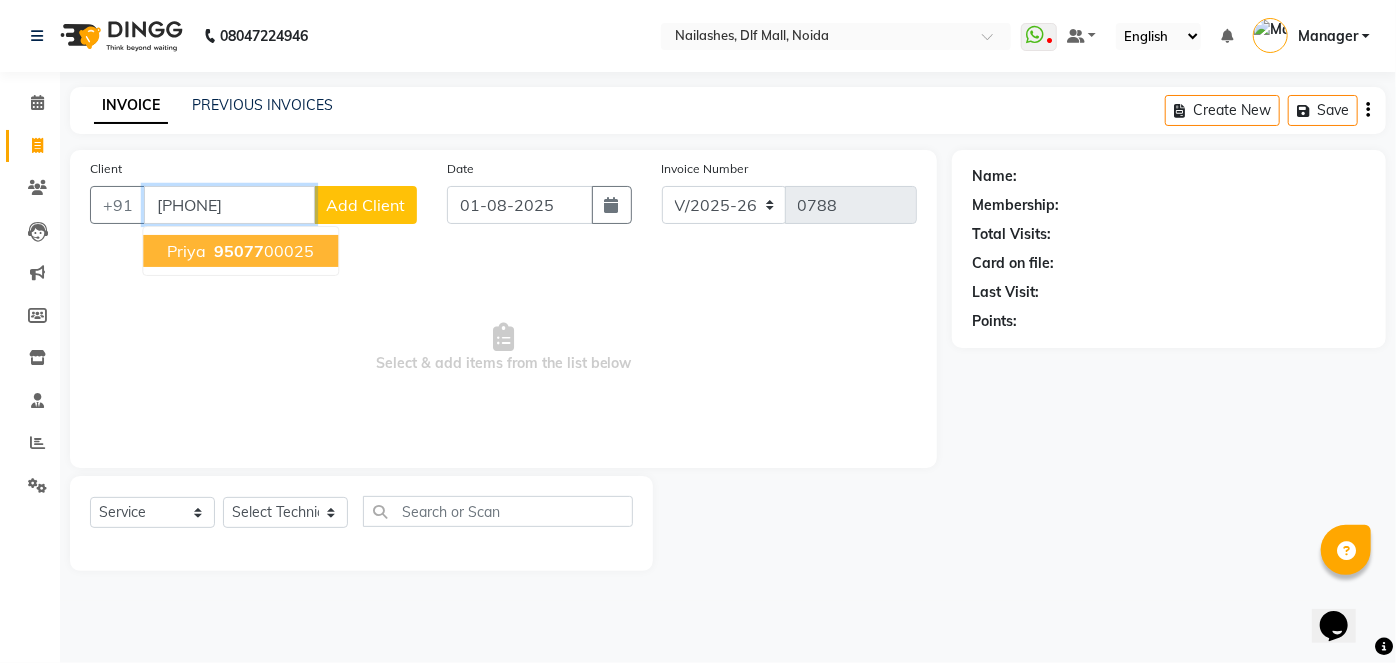 type on "[PHONE]" 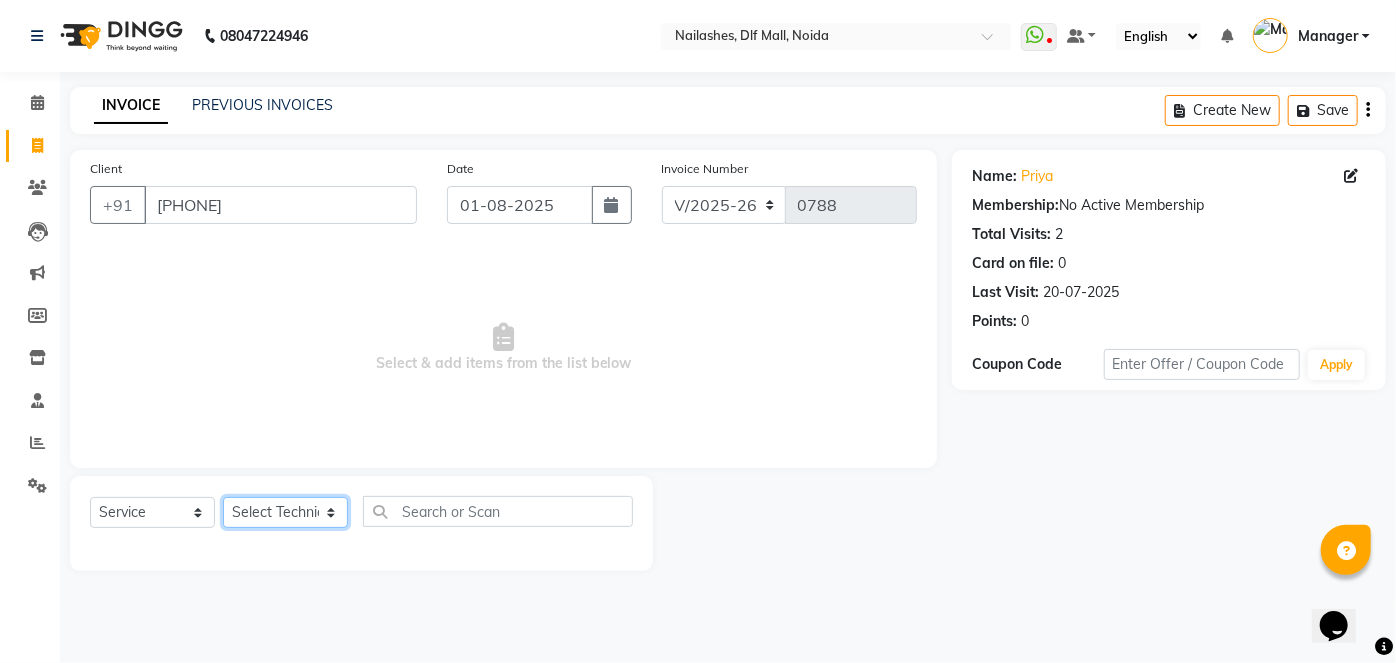 click on "Select Technician [FIRST] [LAST] Manager [FIRST] [FIRST] [FIRST] [FIRST] [FIRST]" 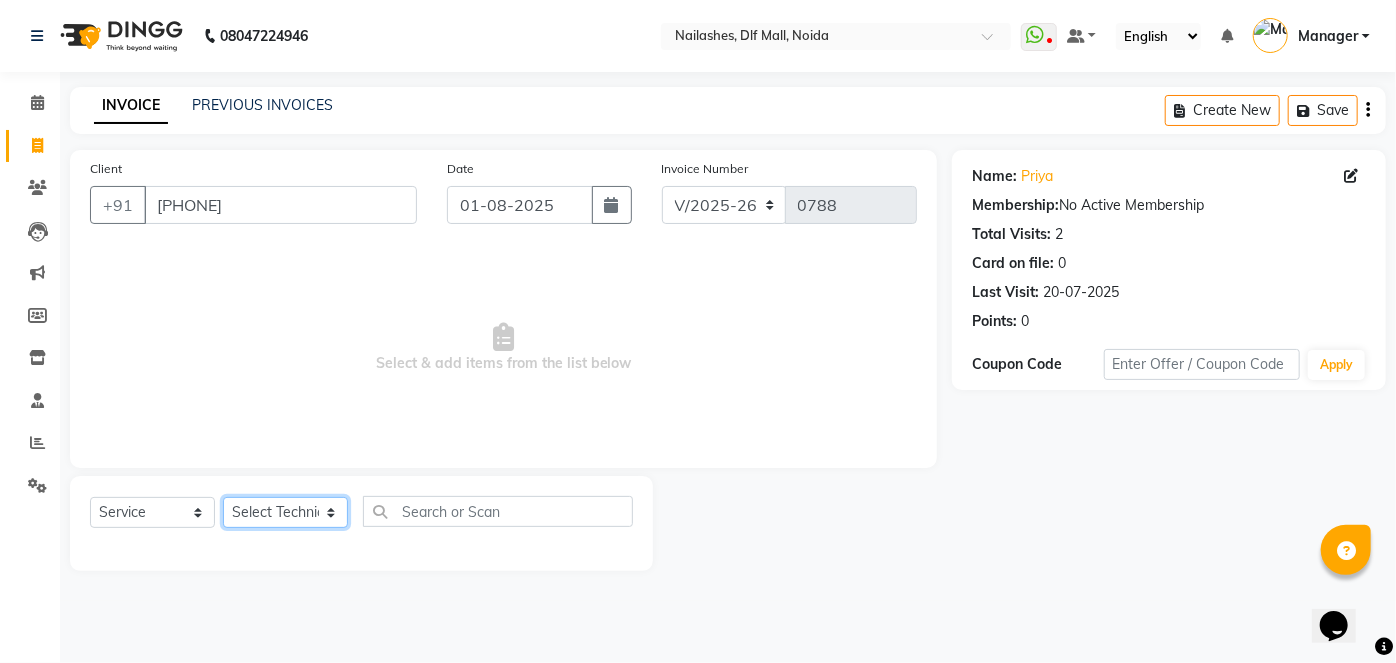 select on "68711" 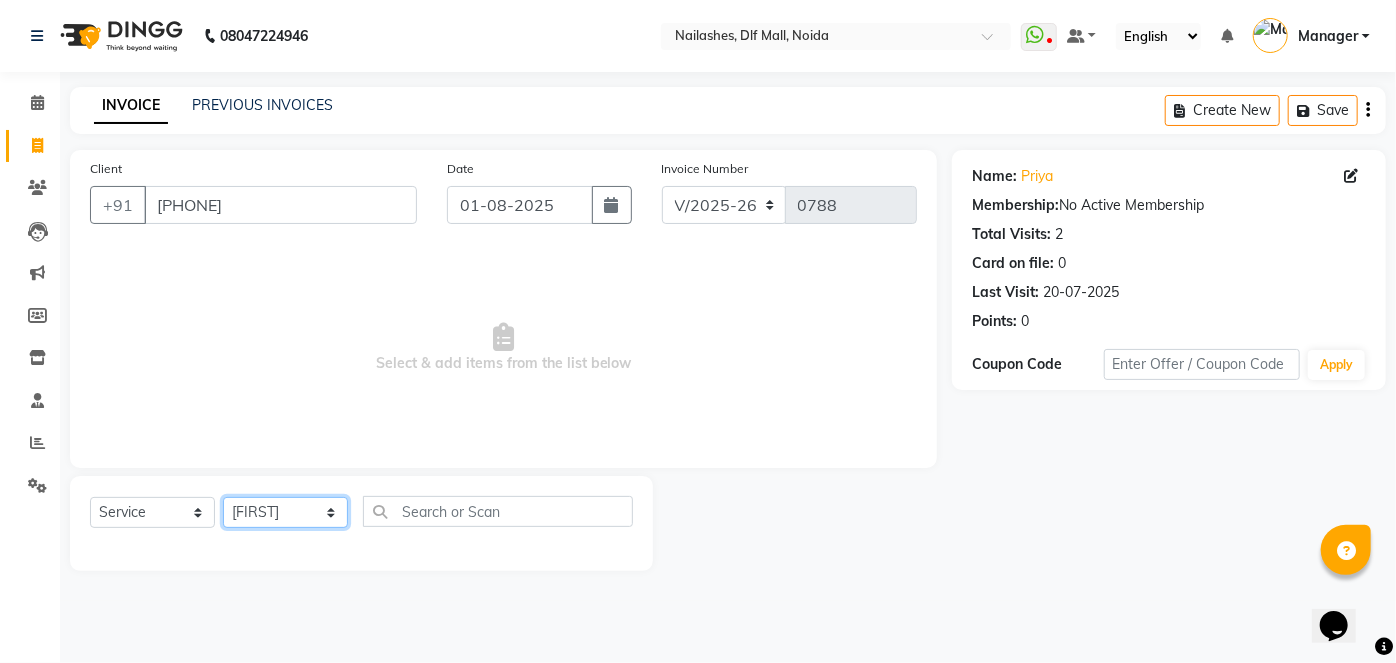 click on "Select Technician [FIRST] [LAST] Manager [FIRST] [FIRST] [FIRST] [FIRST] [FIRST]" 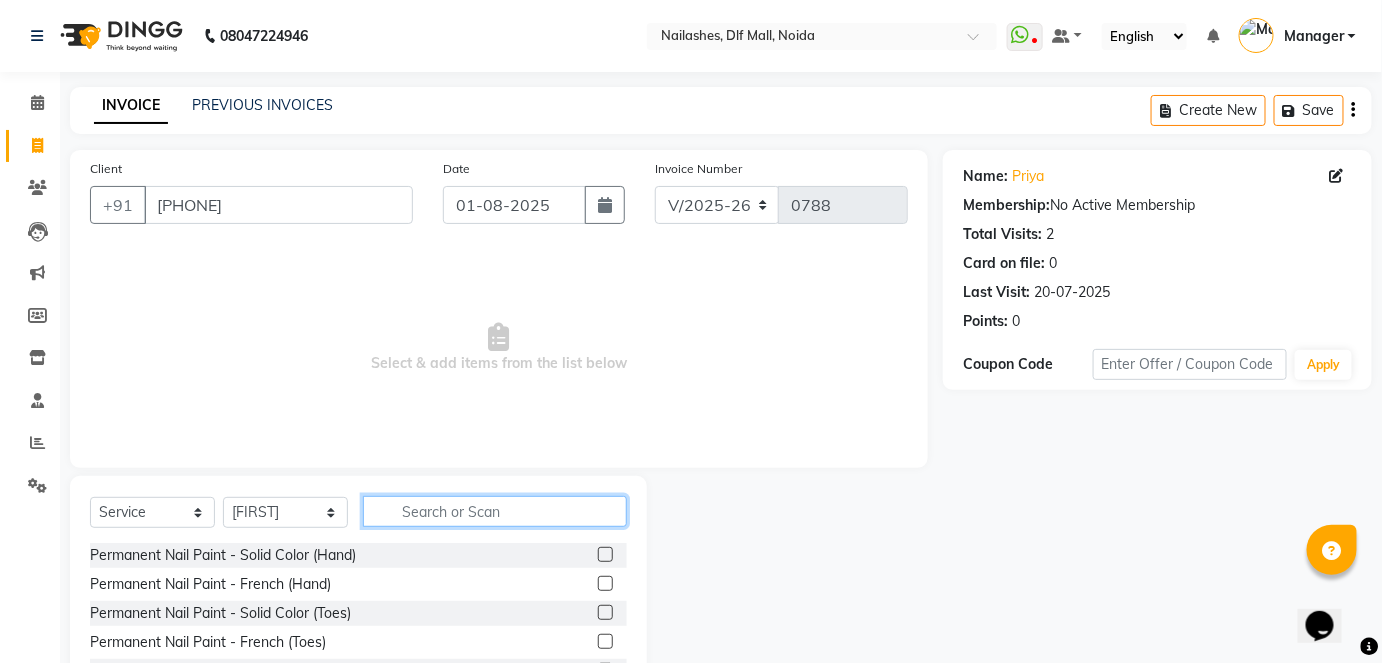 click 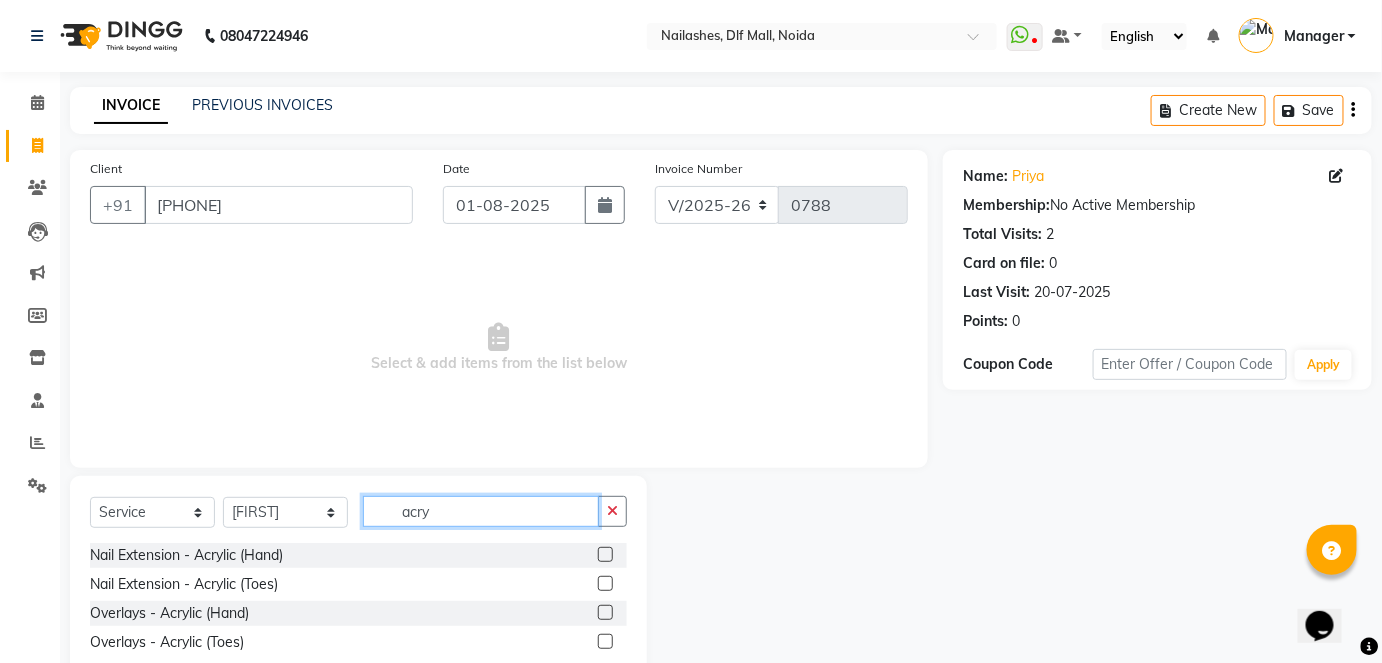 type on "acry" 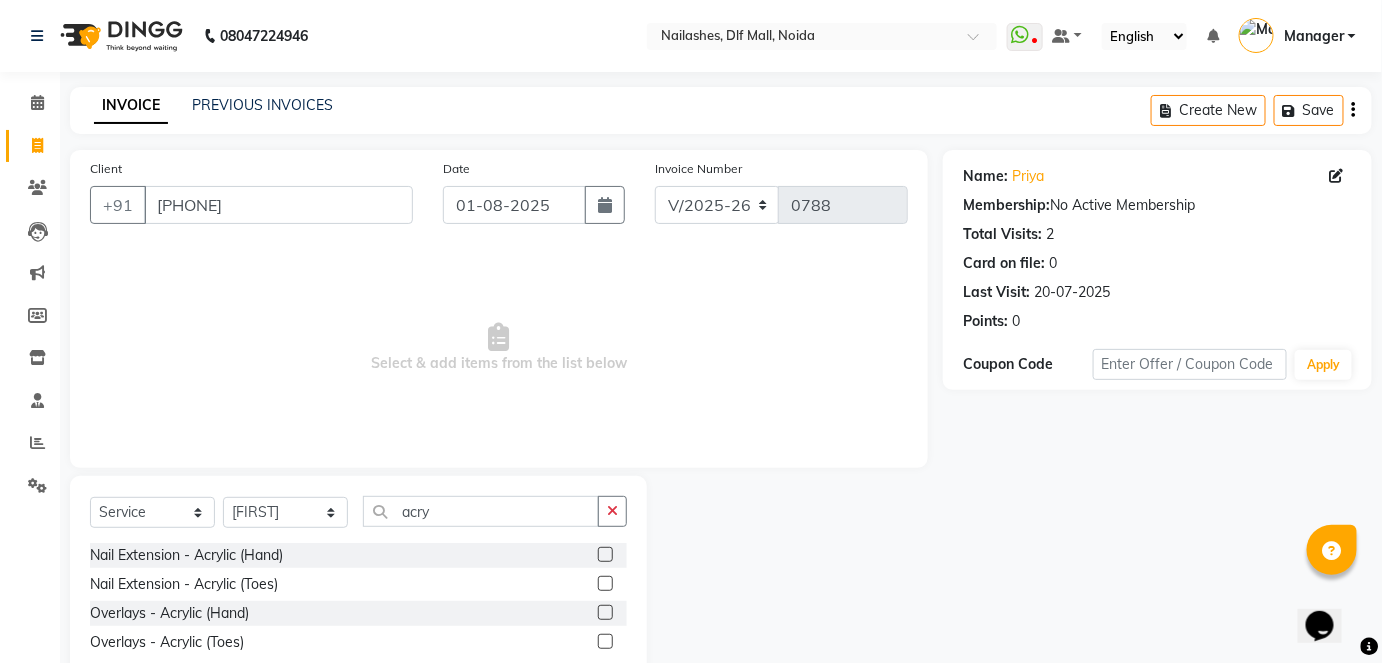 click 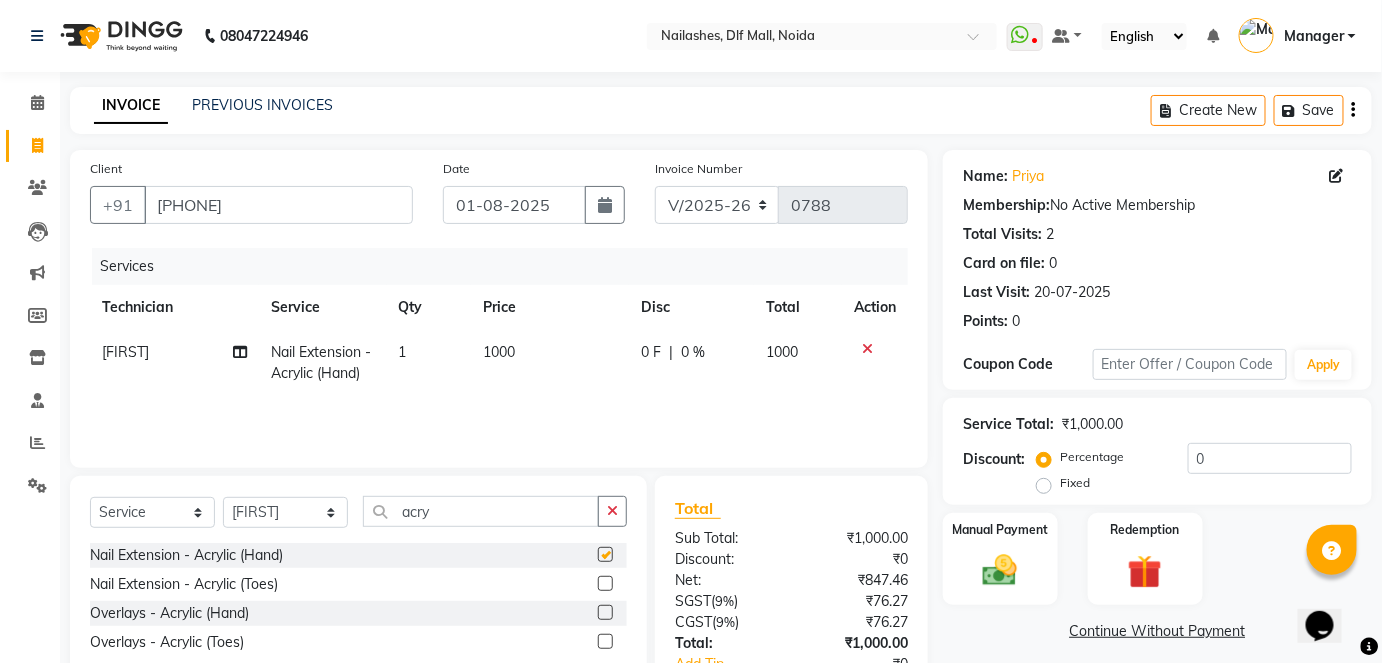 checkbox on "false" 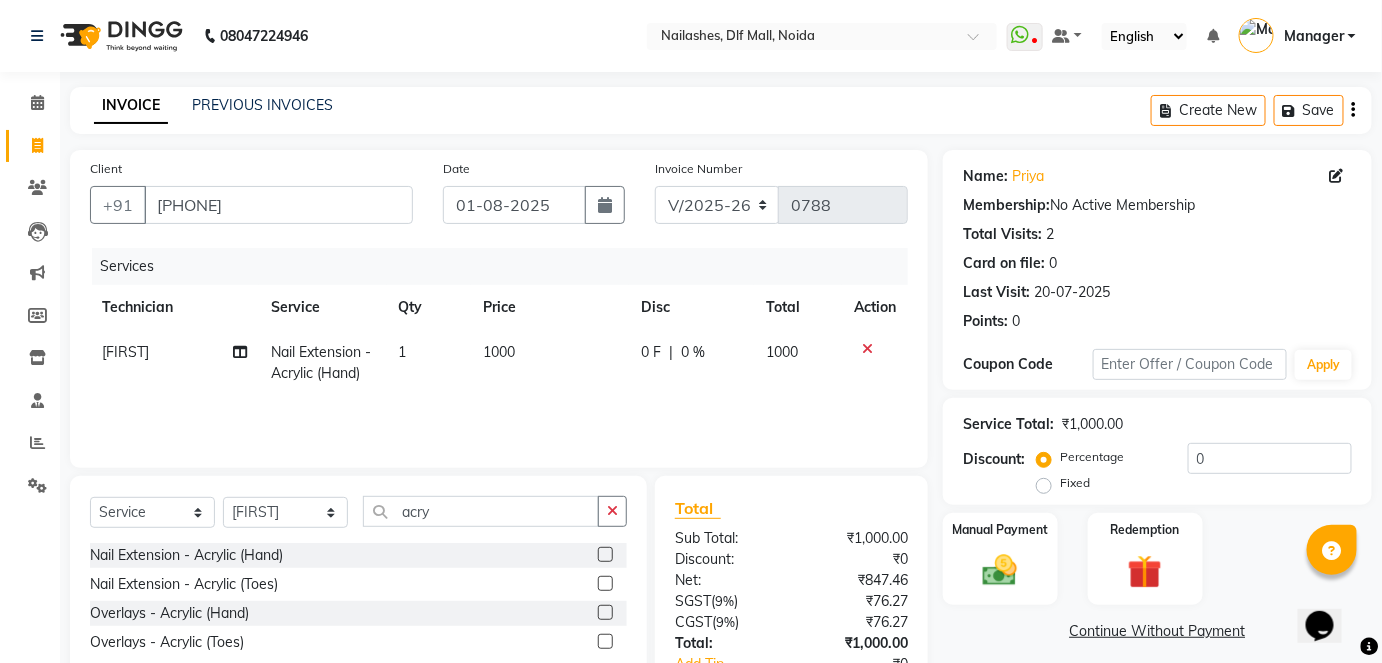 click on "1000" 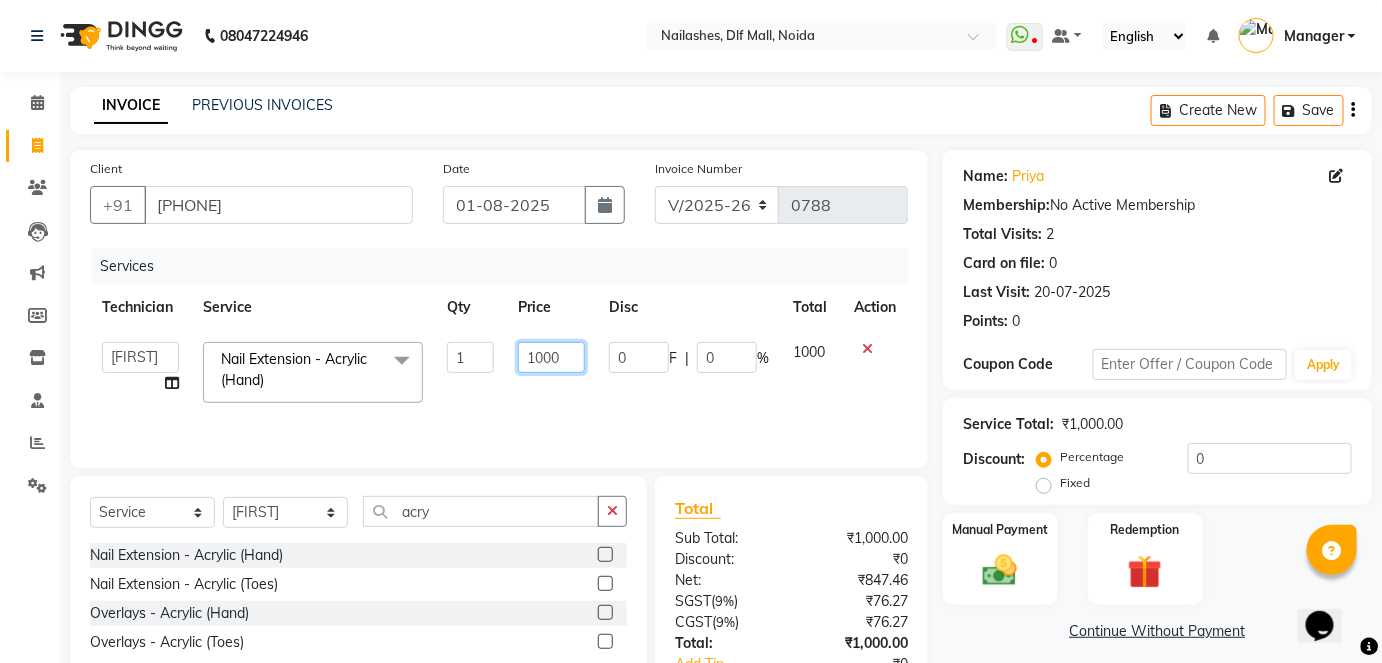click on "1000" 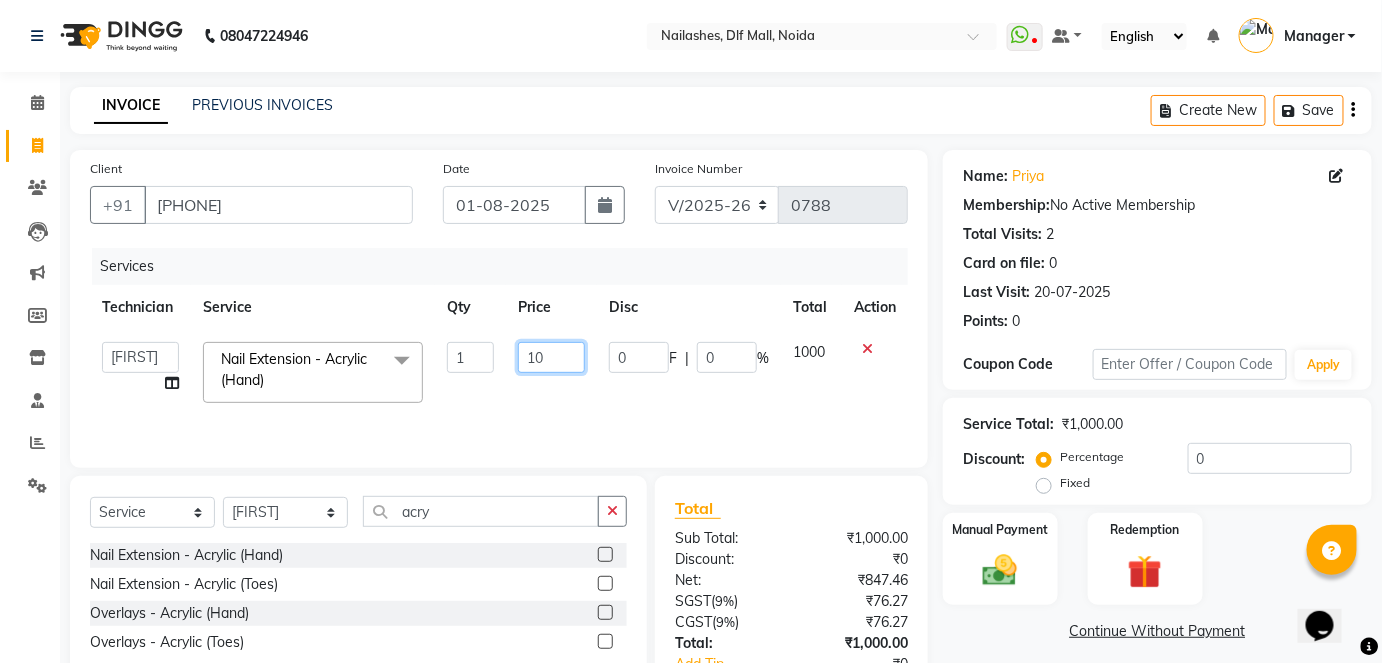 type on "1" 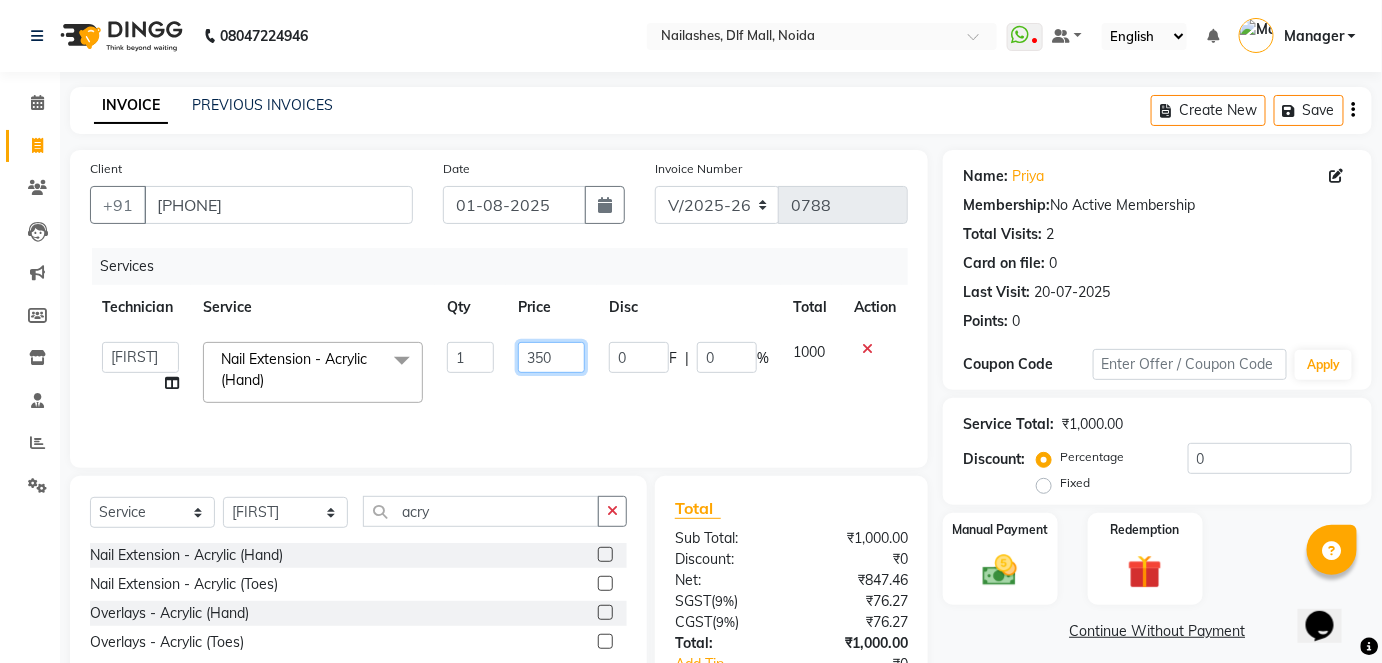 type on "3500" 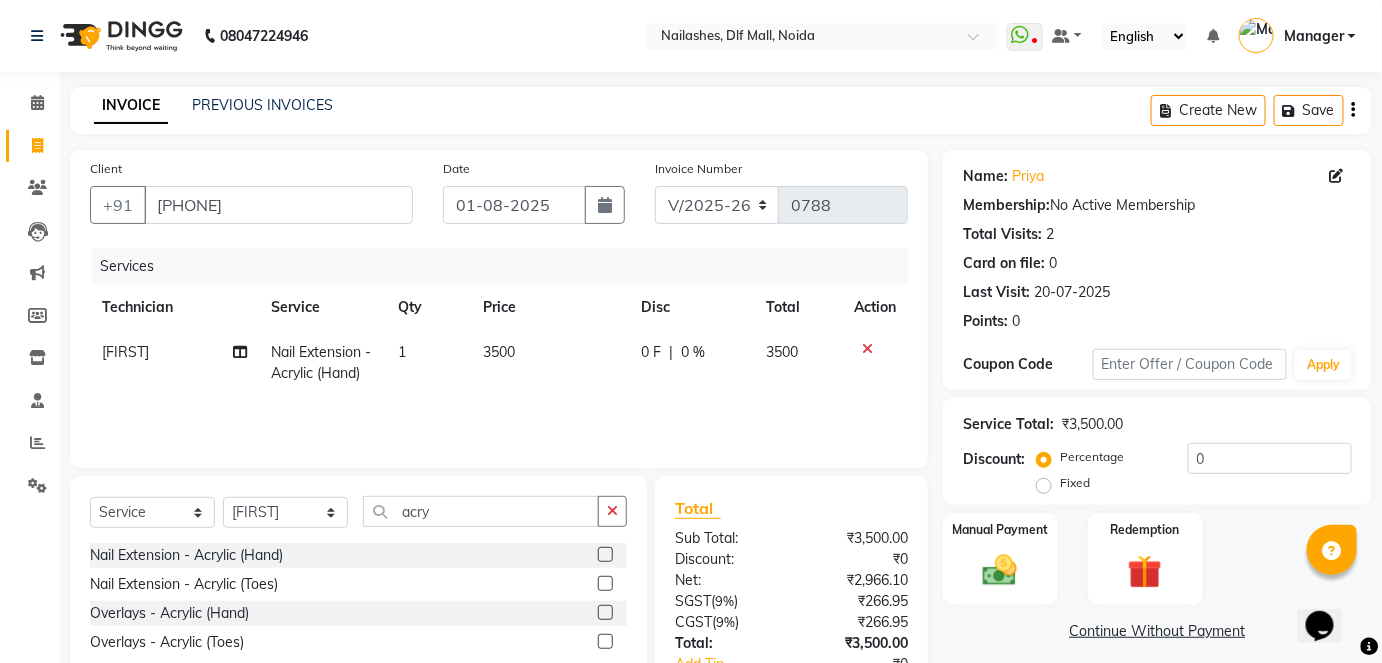 click on "Services Technician Service Qty Price Disc Total Action [FIRST] Nail Extension - Acrylic (Hand) 1 3500 0 F | 0 % 3500" 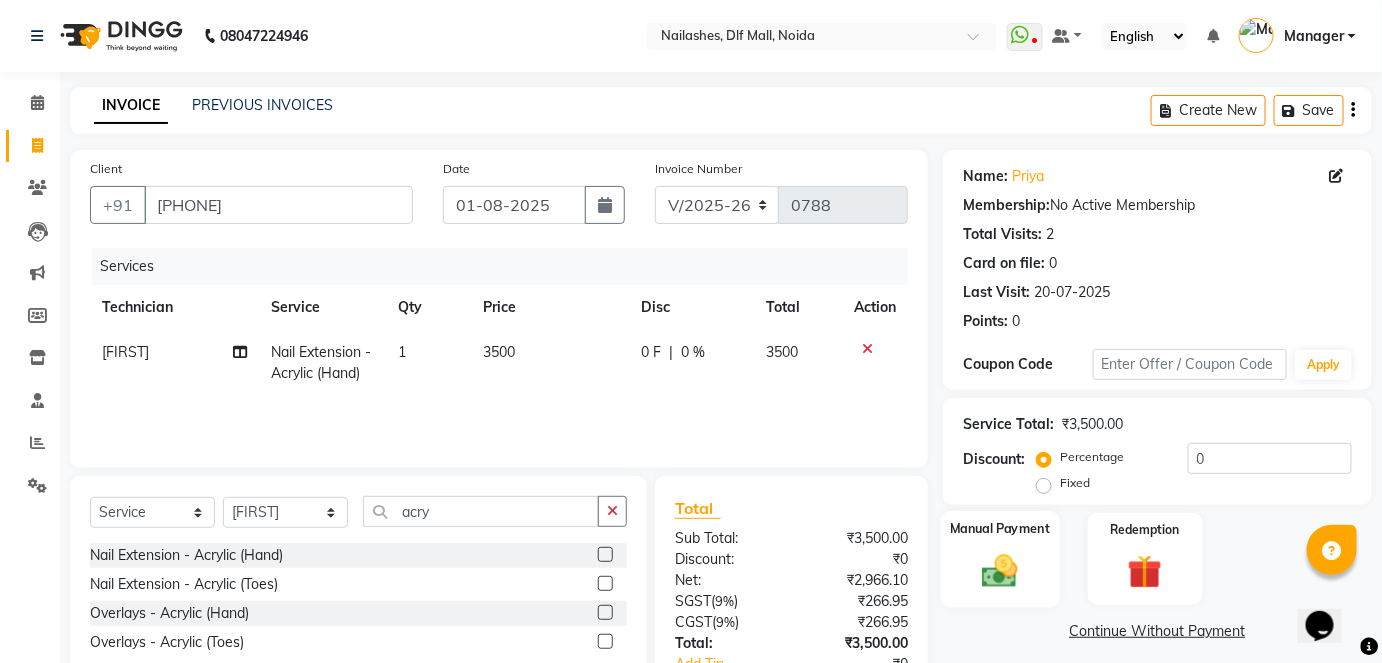 click 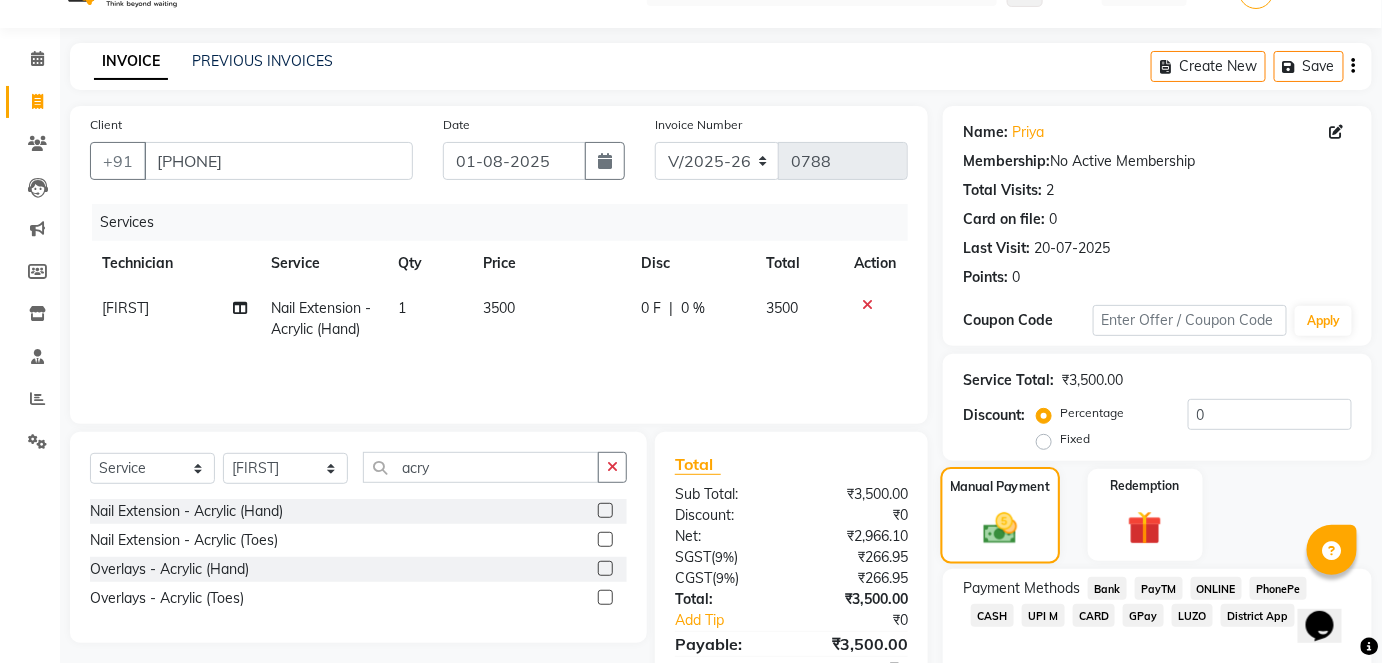 scroll, scrollTop: 140, scrollLeft: 0, axis: vertical 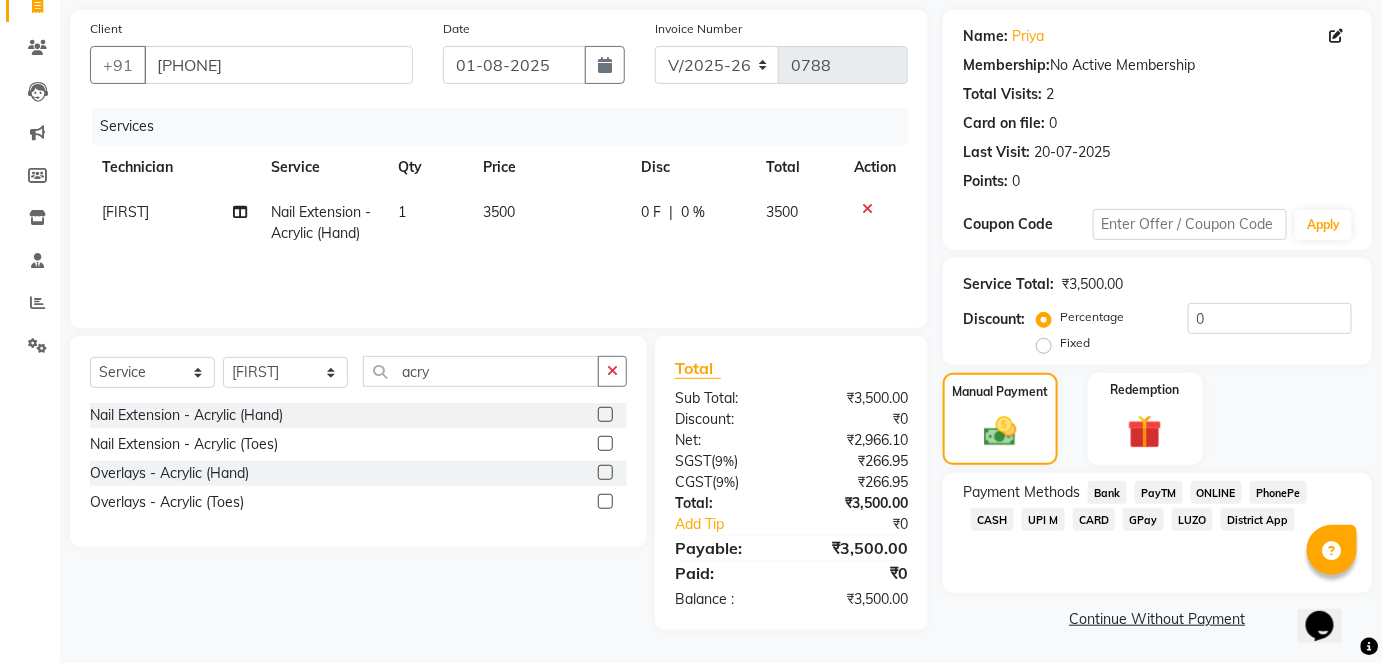 click on "CASH" 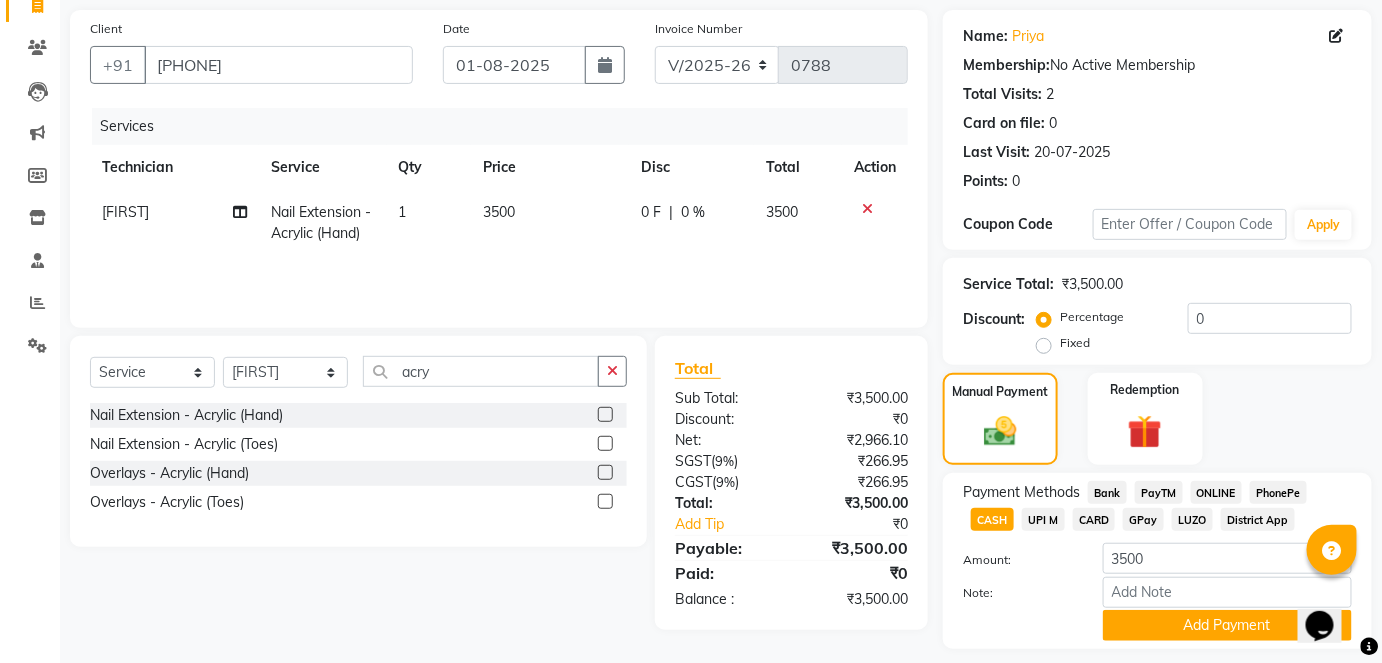 scroll, scrollTop: 196, scrollLeft: 0, axis: vertical 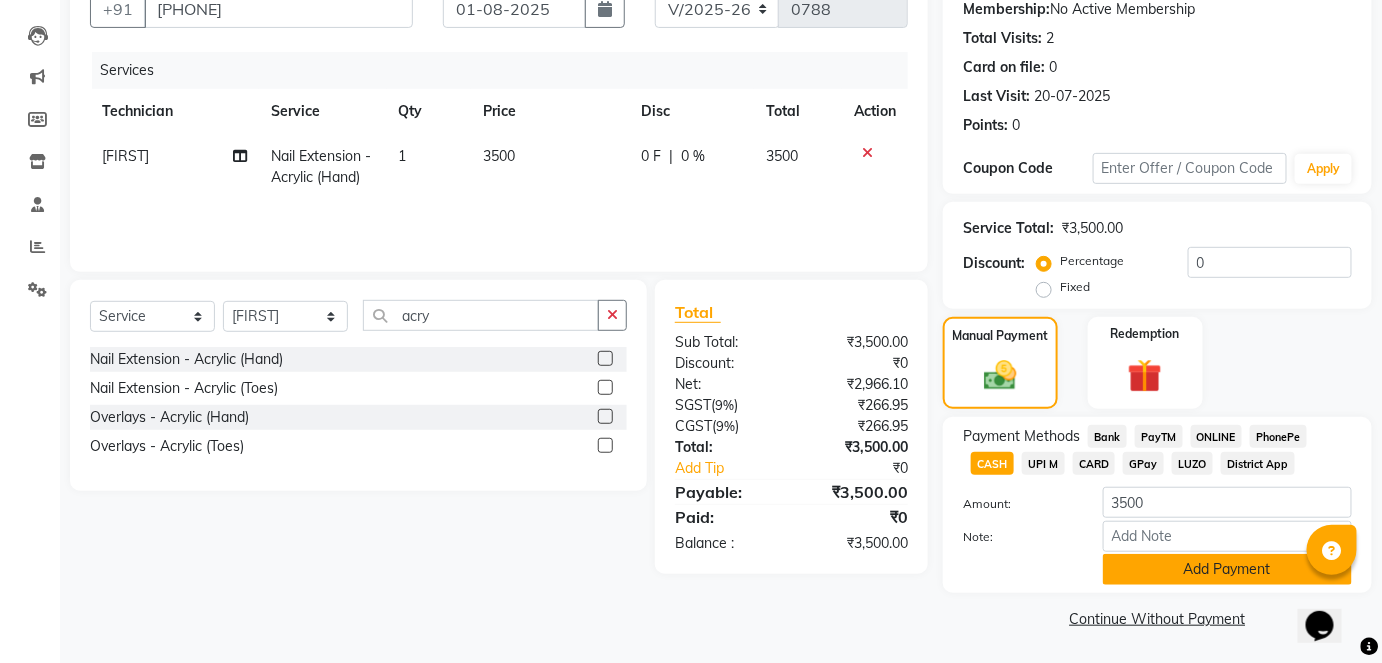 click on "Add Payment" 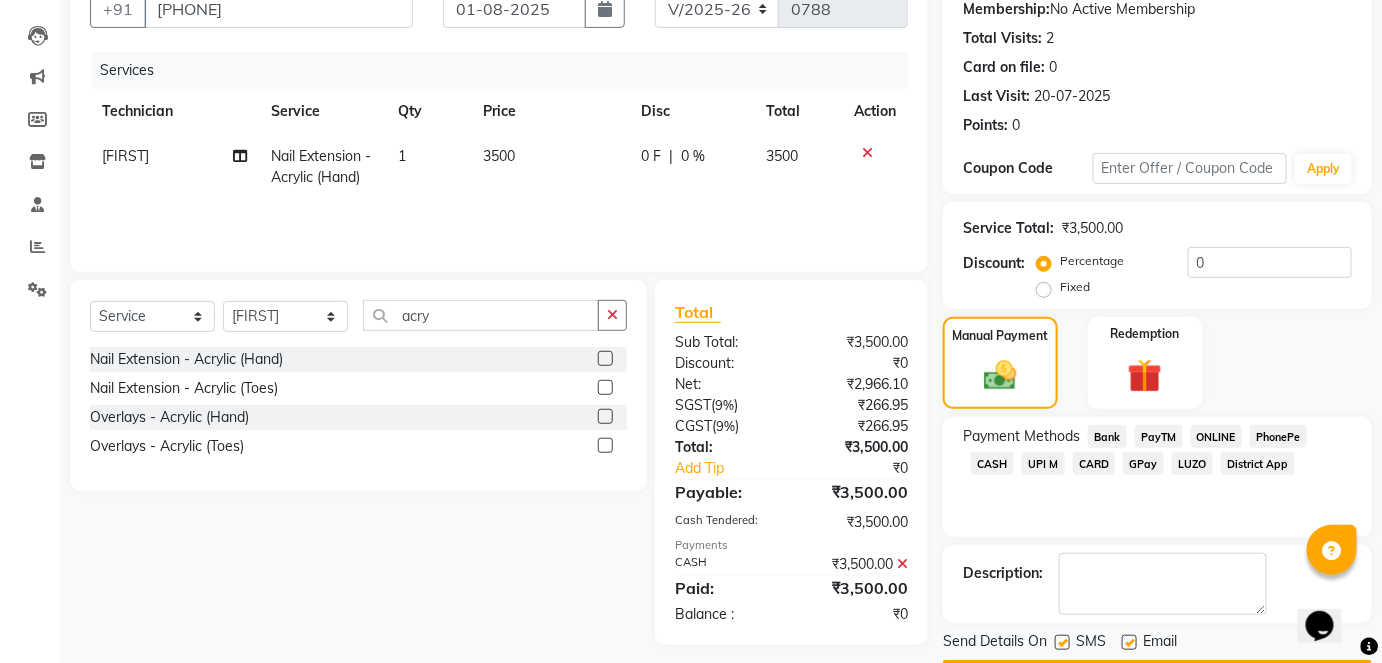 scroll, scrollTop: 252, scrollLeft: 0, axis: vertical 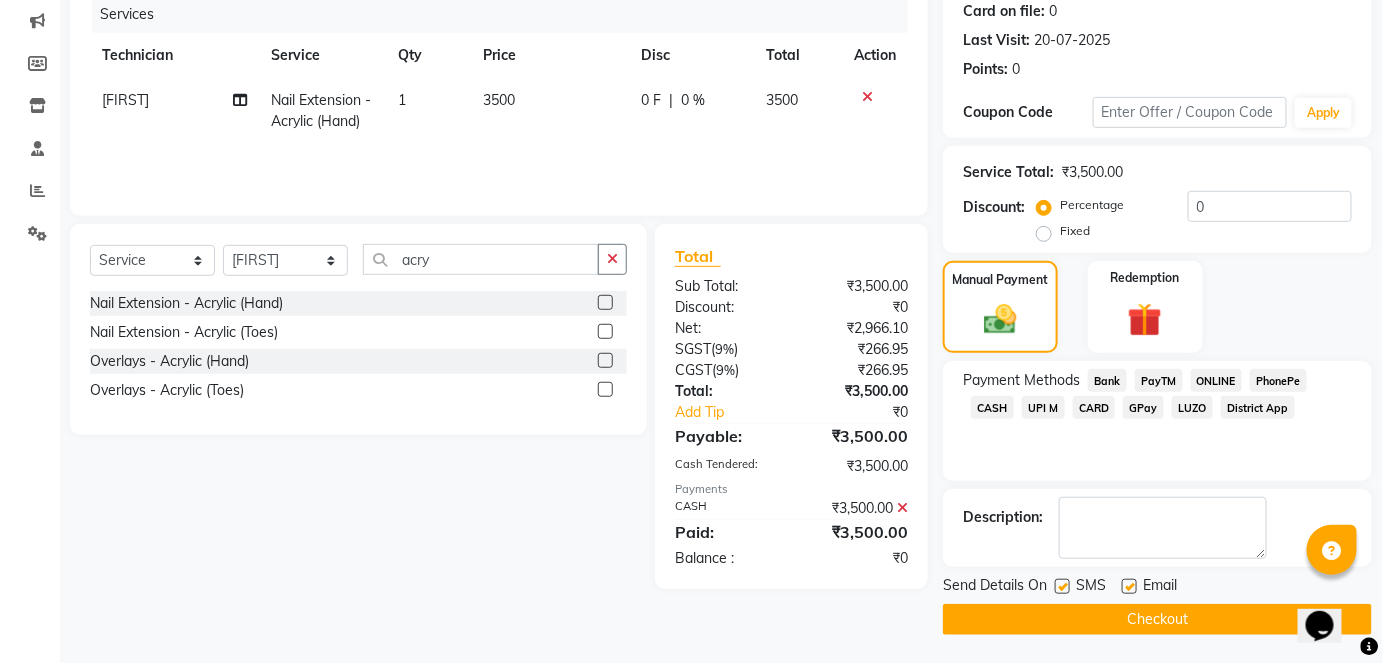 click on "Checkout" 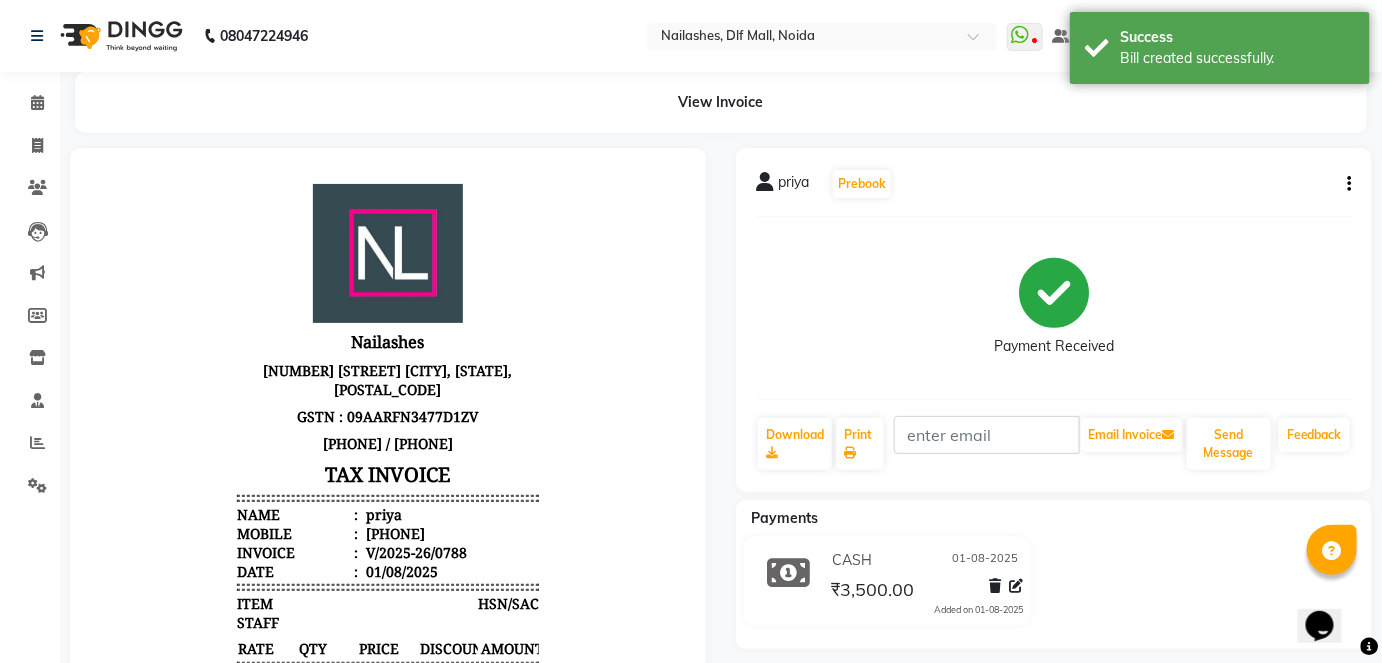 scroll, scrollTop: 0, scrollLeft: 0, axis: both 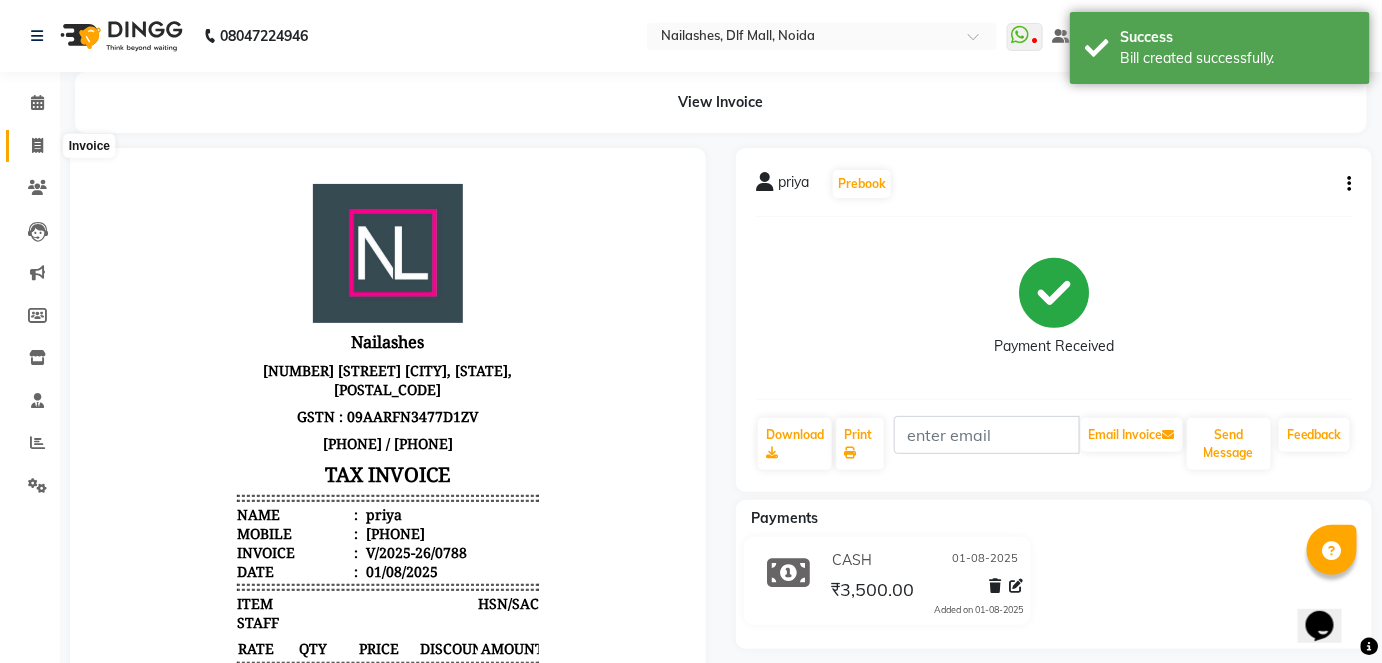 click 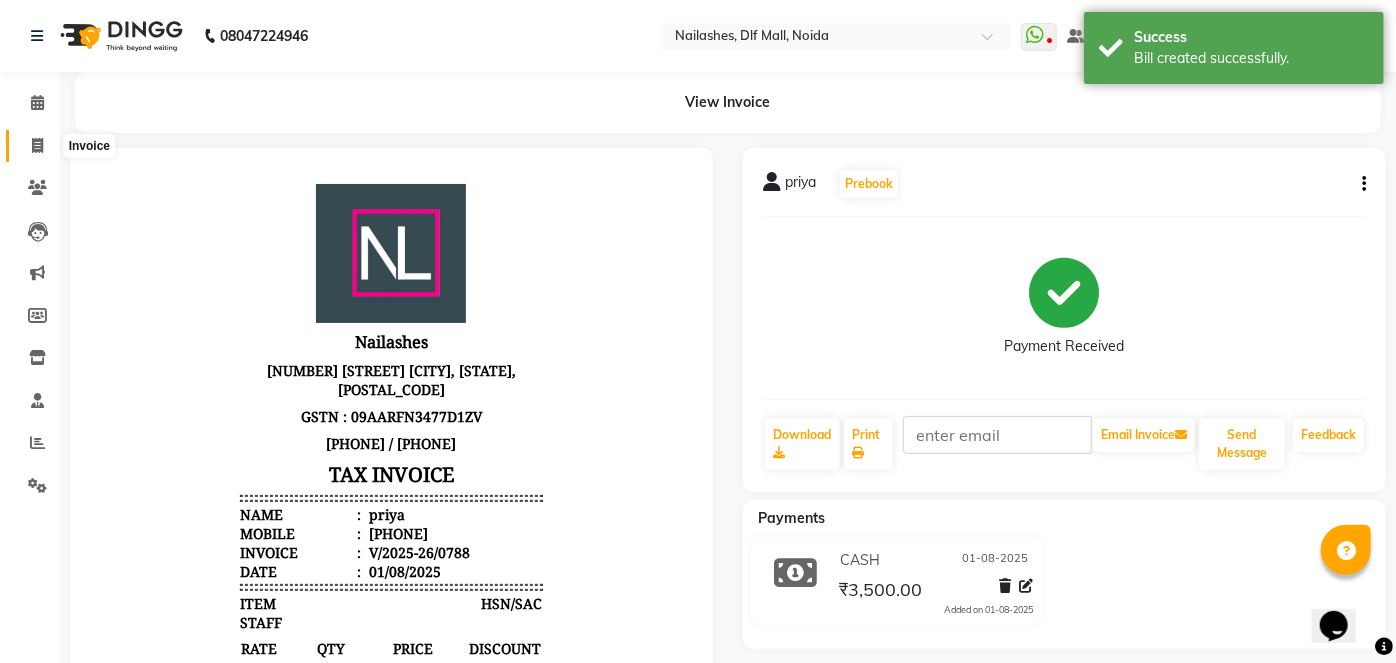 select on "service" 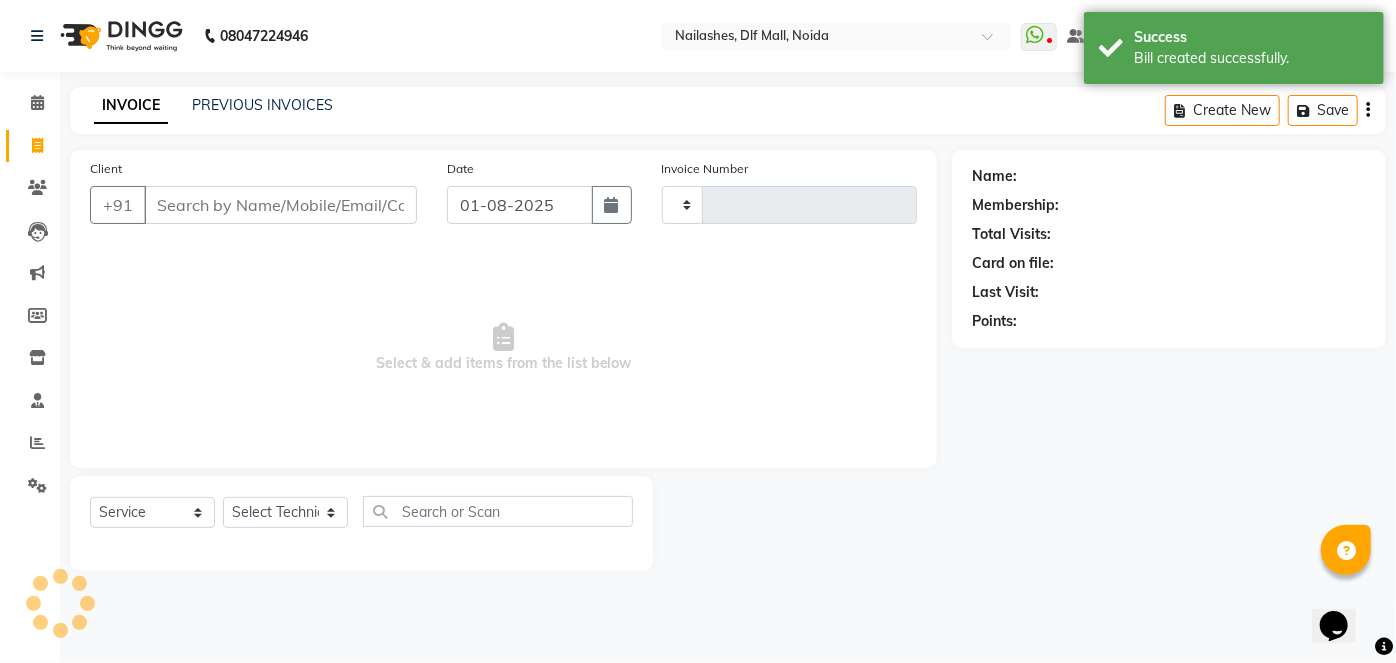 type on "0789" 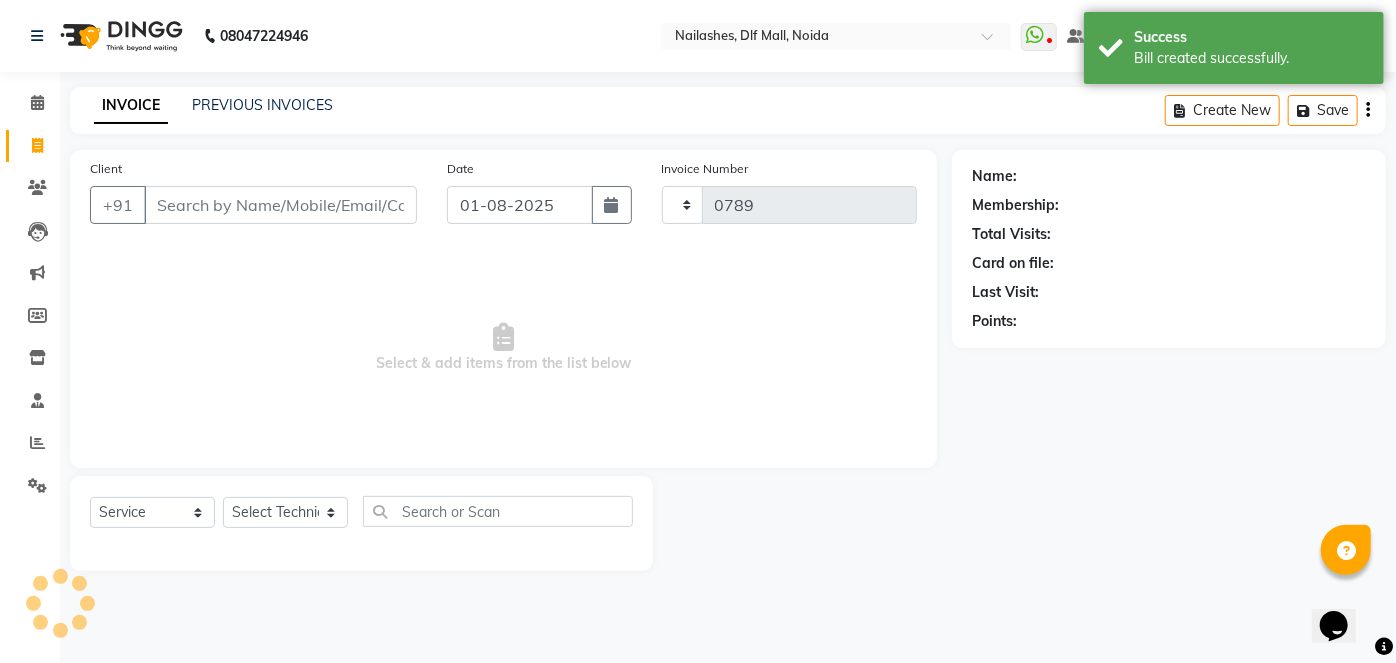 select on "5188" 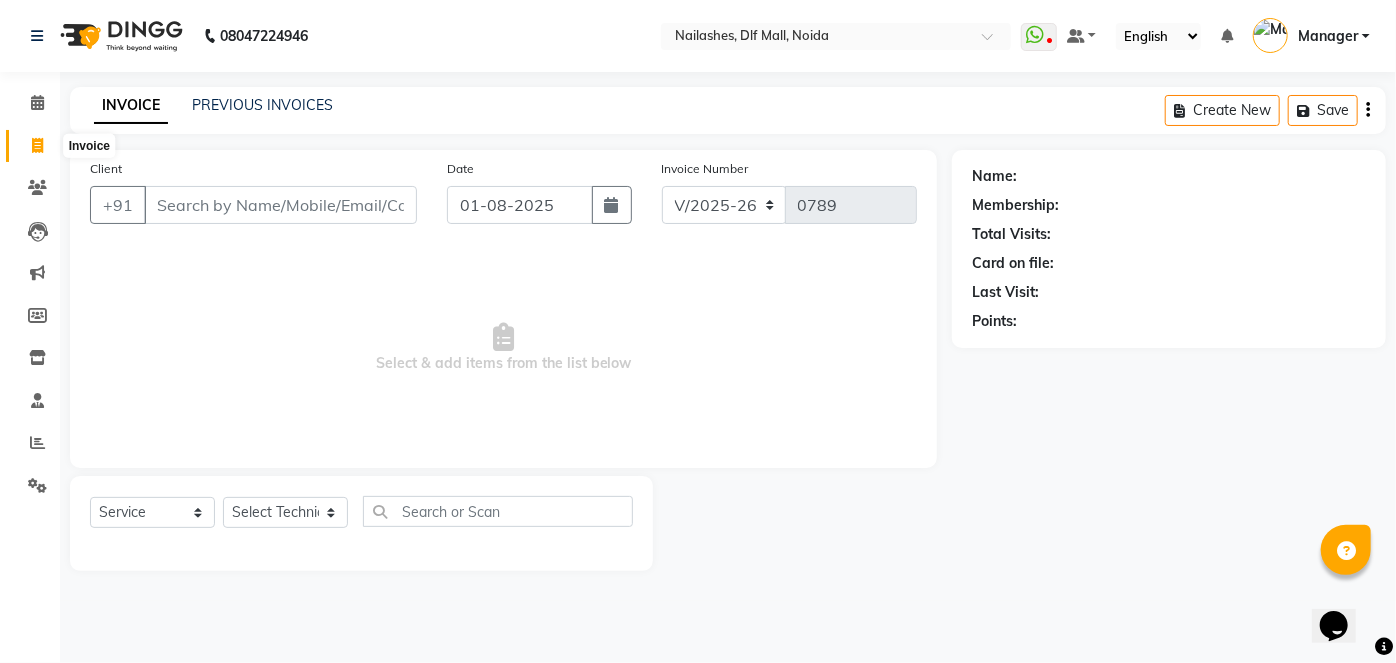 click 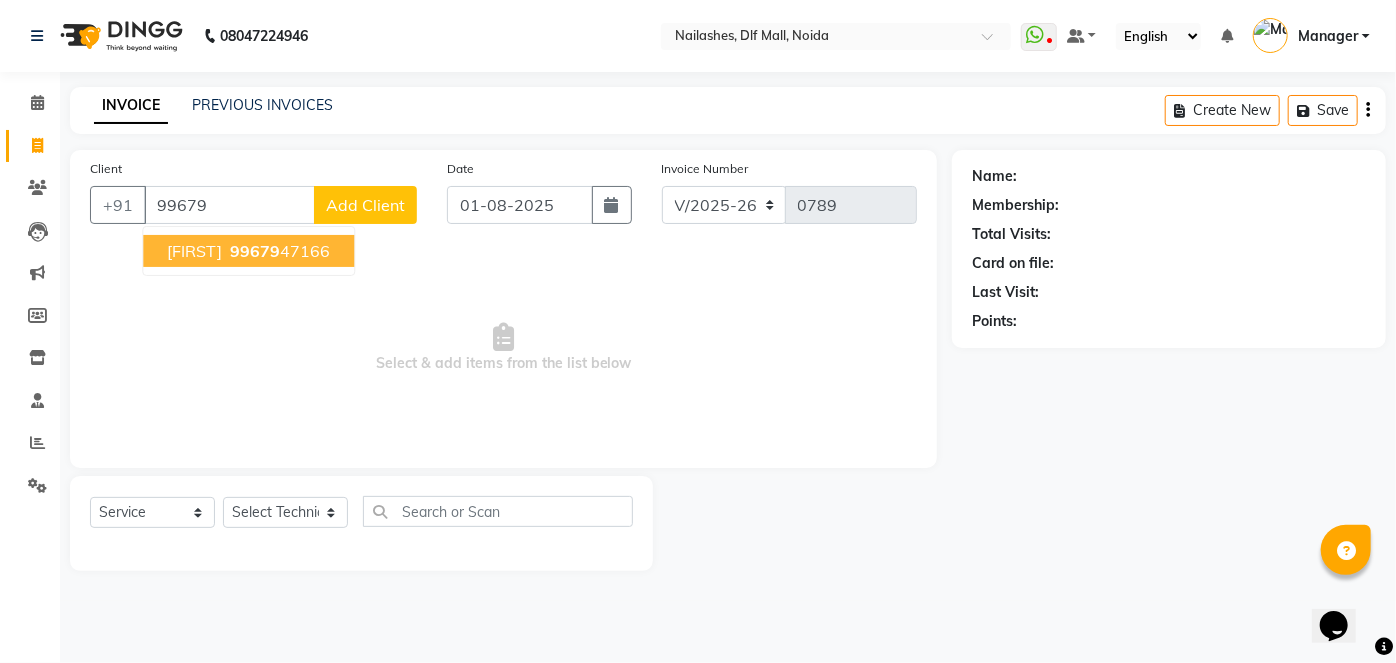 click on "99679" at bounding box center (255, 251) 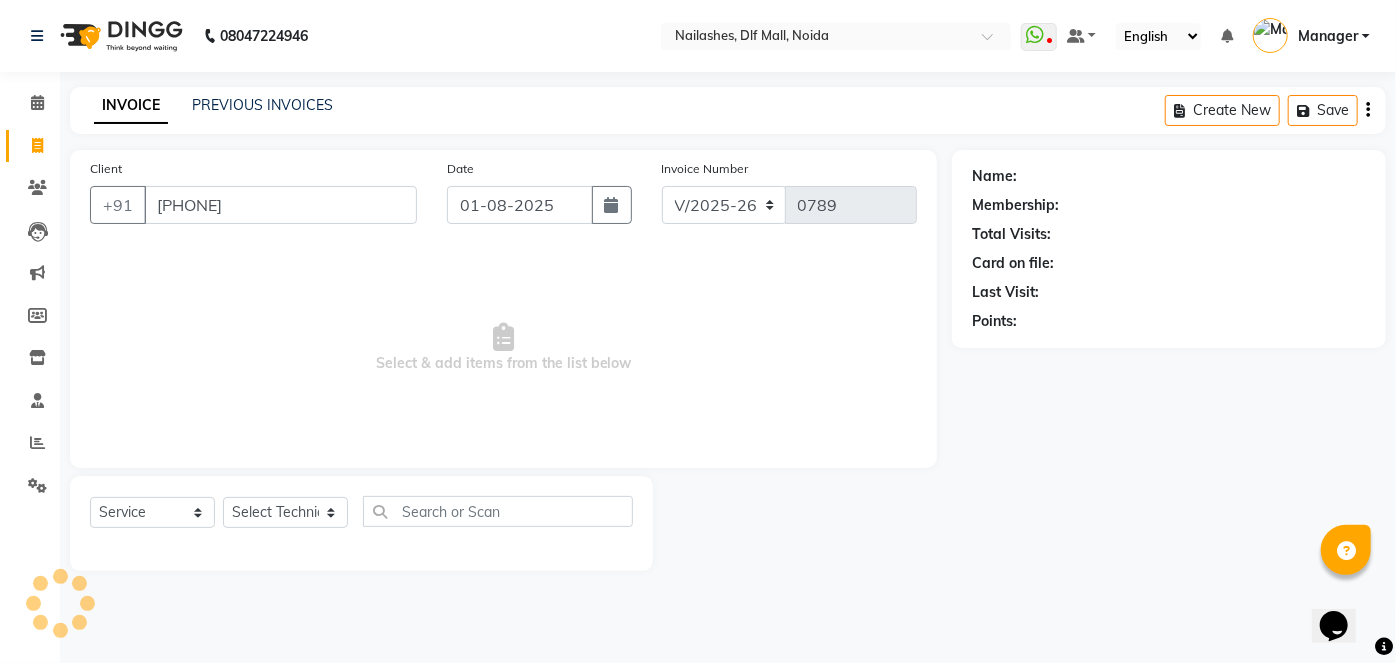 type on "[PHONE]" 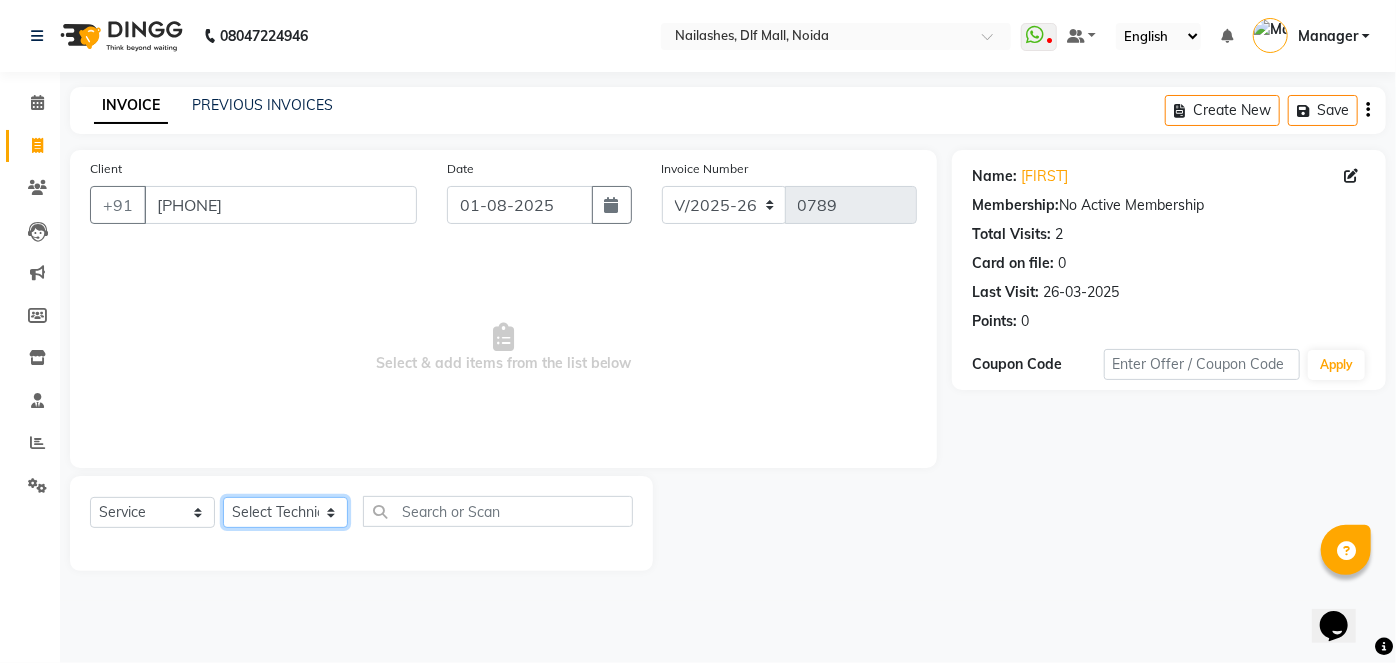 click on "Select Technician [FIRST] [LAST] Manager [FIRST] [FIRST] [FIRST] [FIRST] [FIRST]" 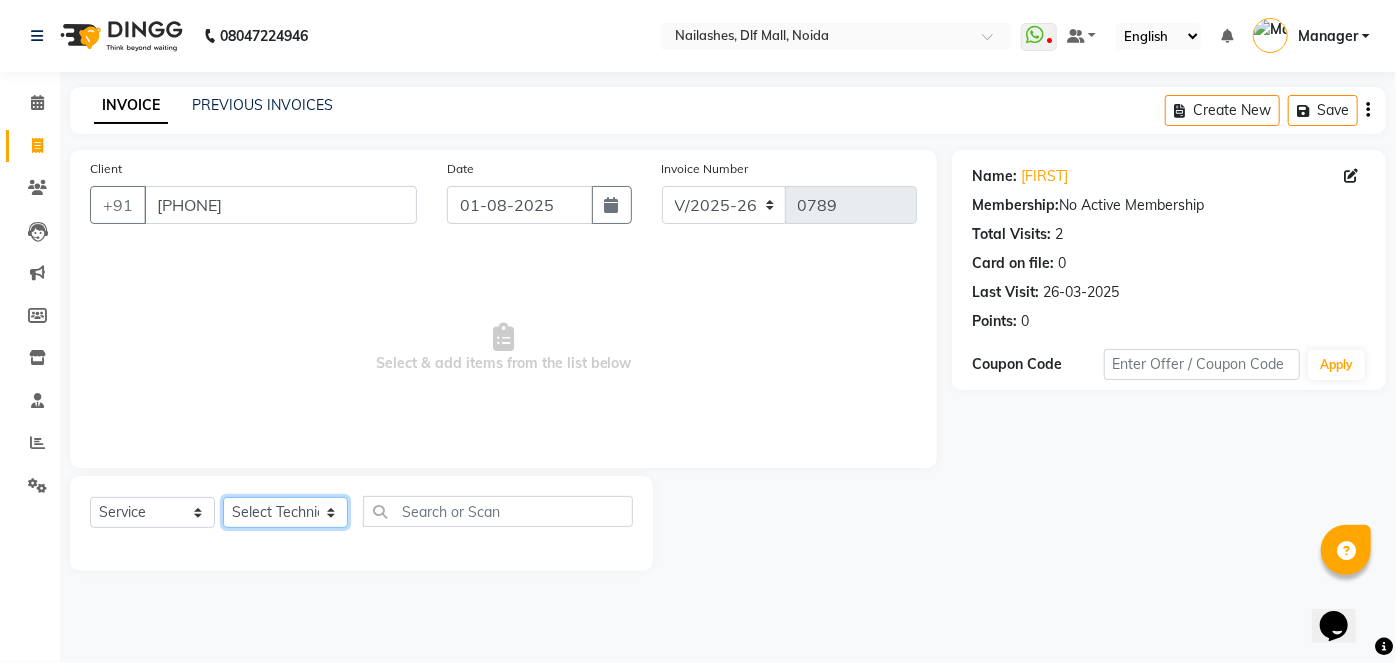 select on "34768" 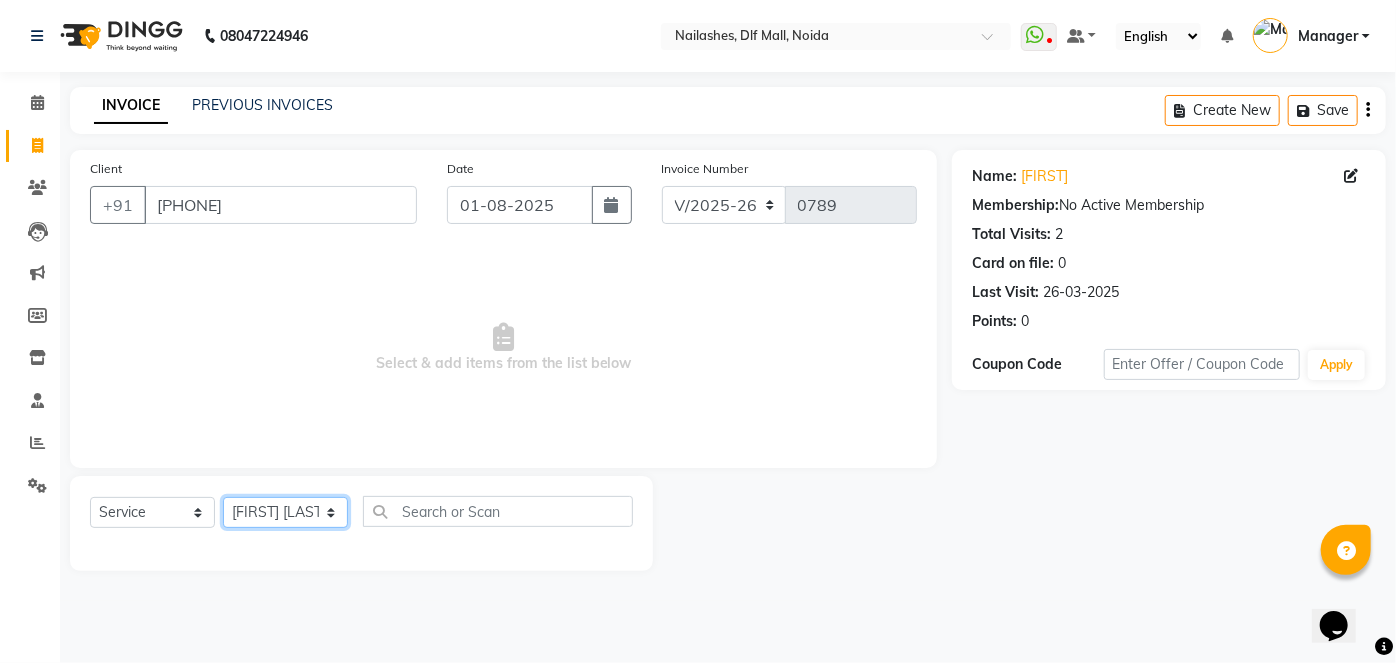 click on "Select Technician [FIRST] [LAST] Manager [FIRST] [FIRST] [FIRST] [FIRST] [FIRST]" 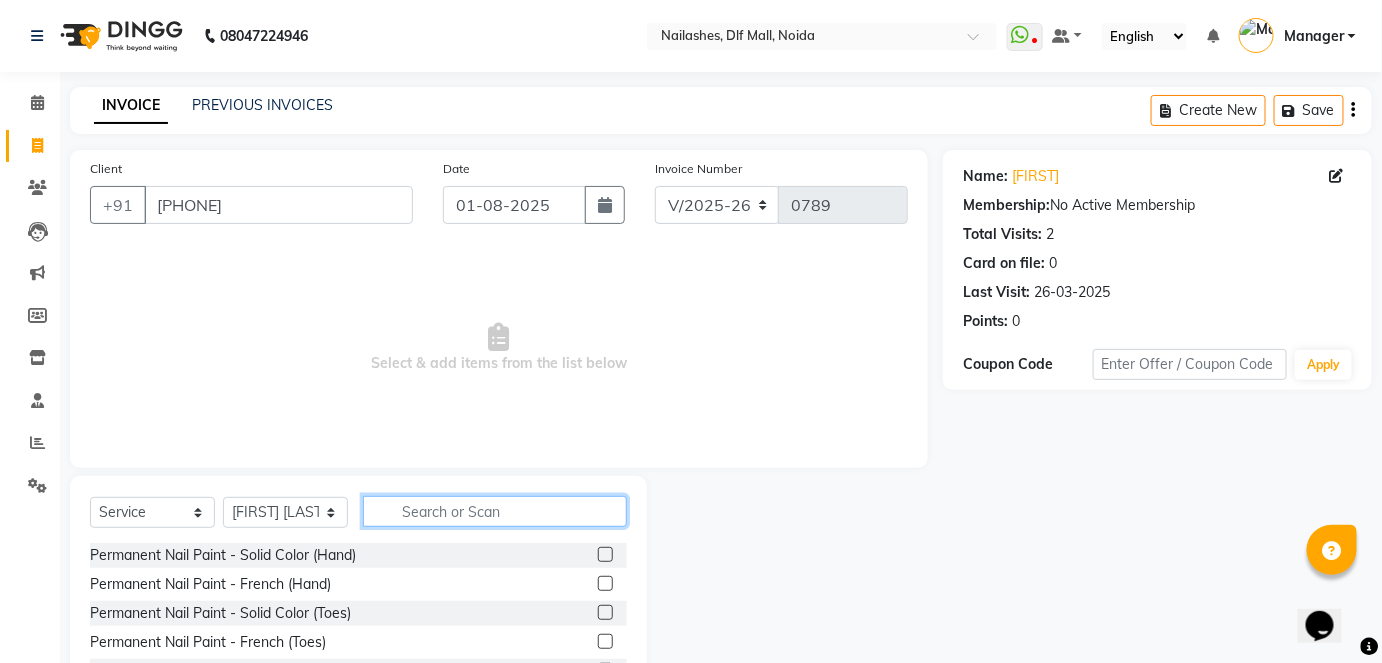 click 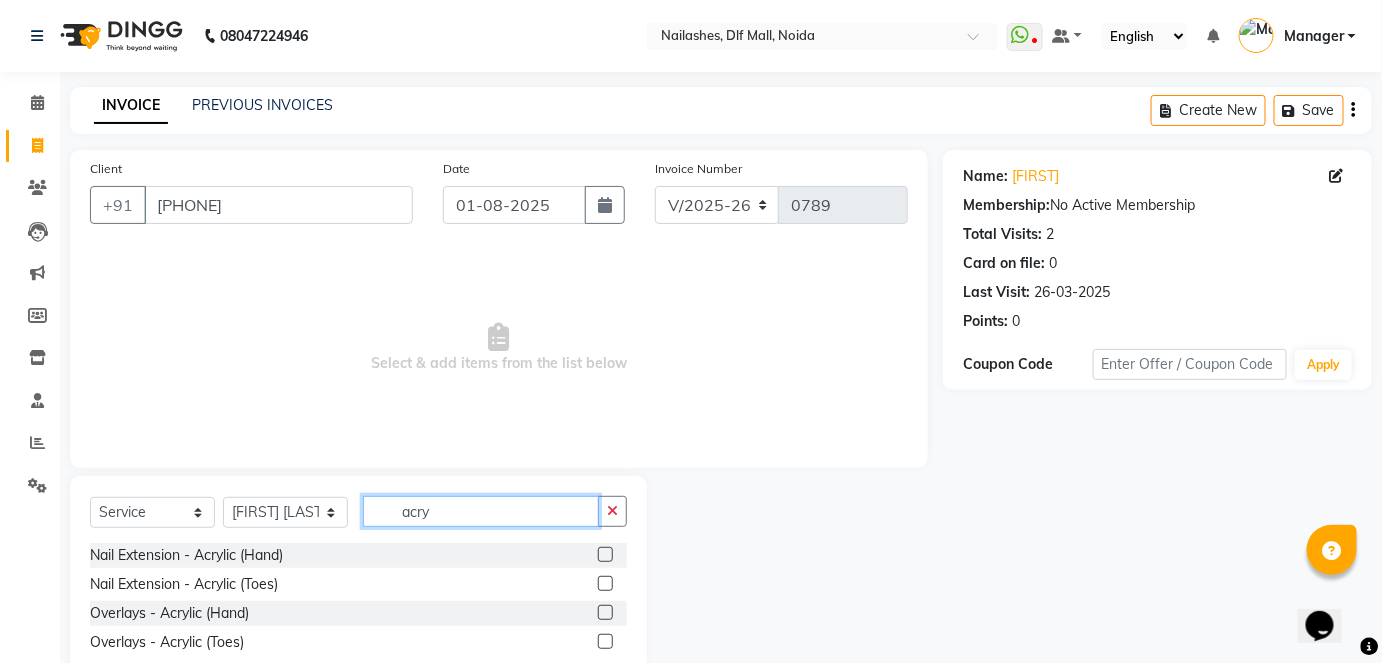 type on "acry" 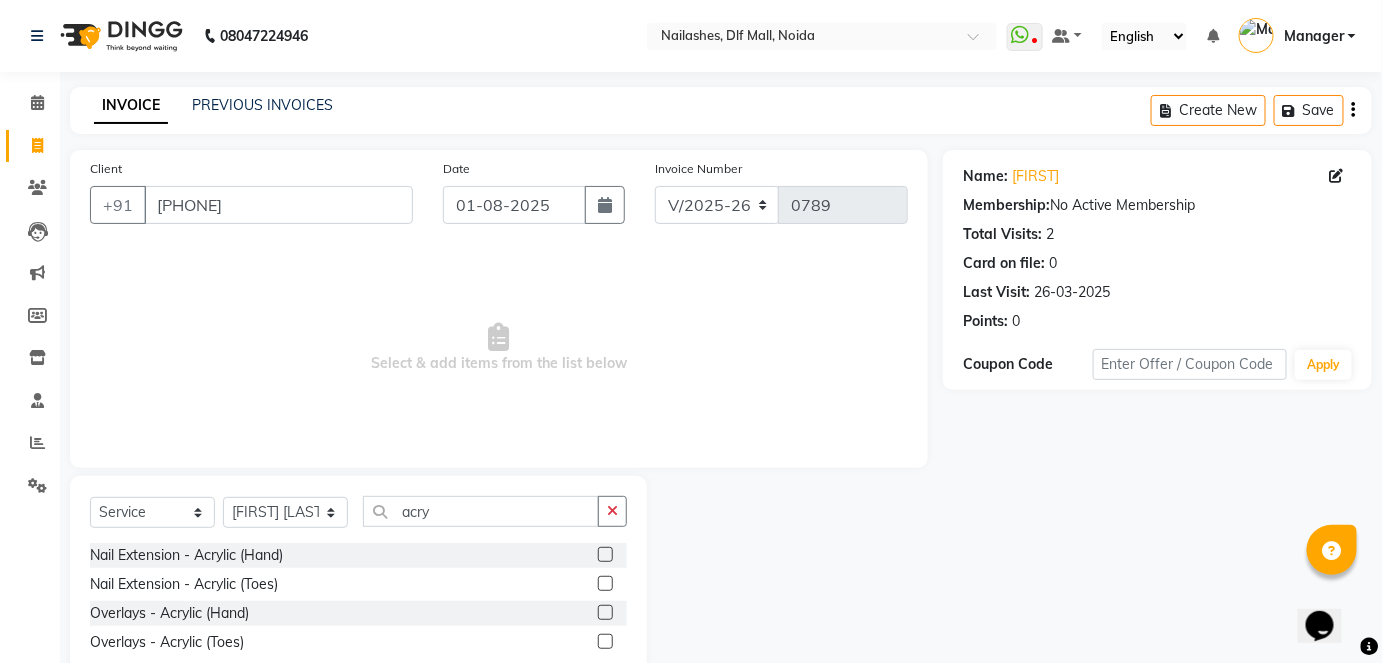 click 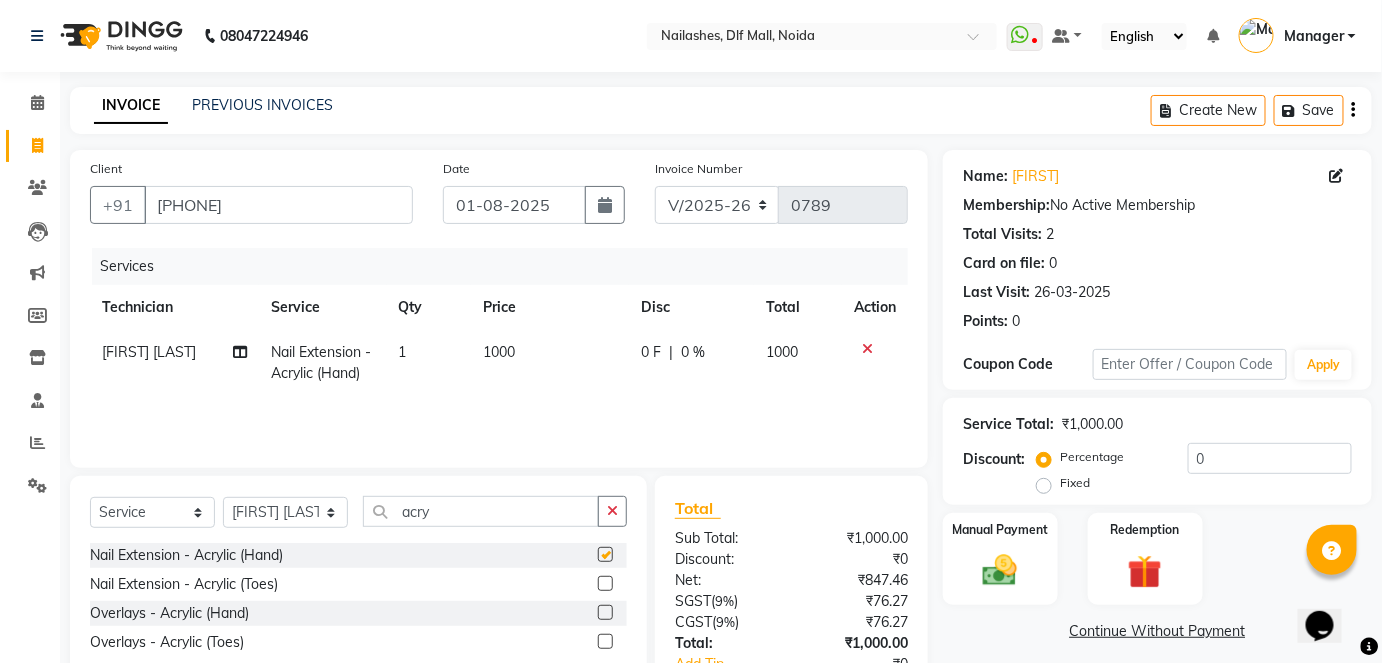 checkbox on "false" 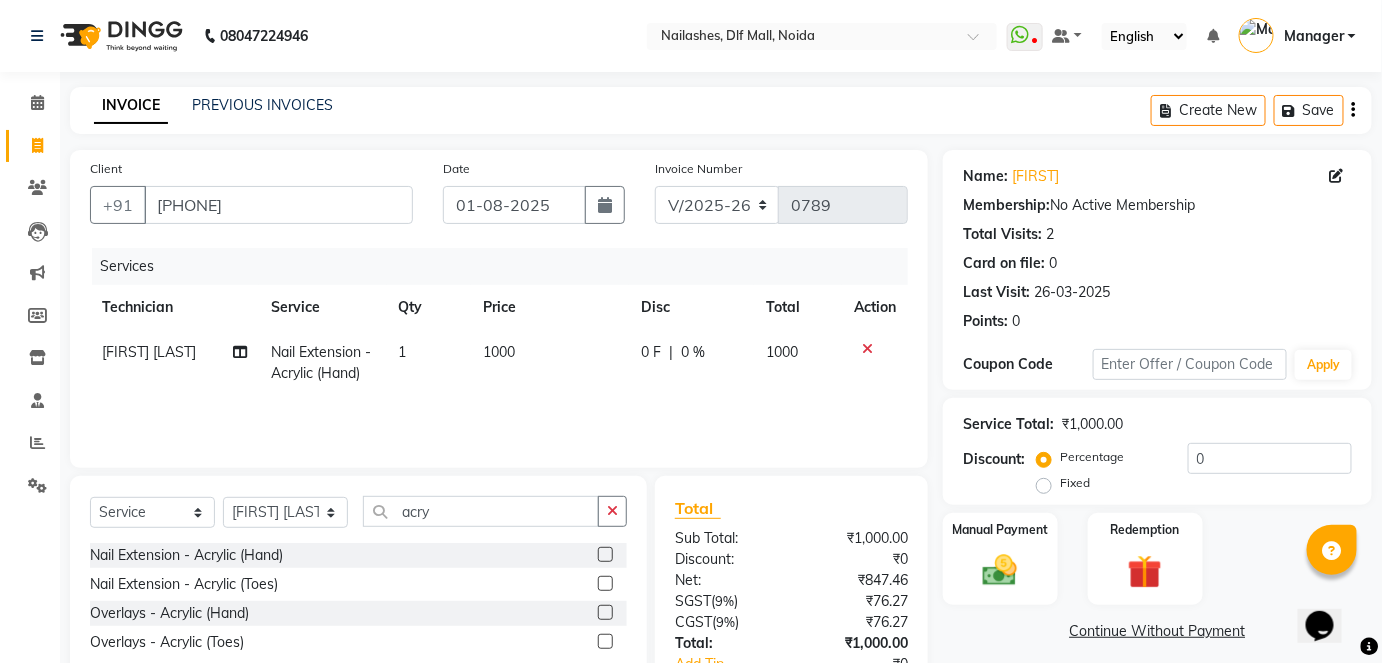 click on "1000" 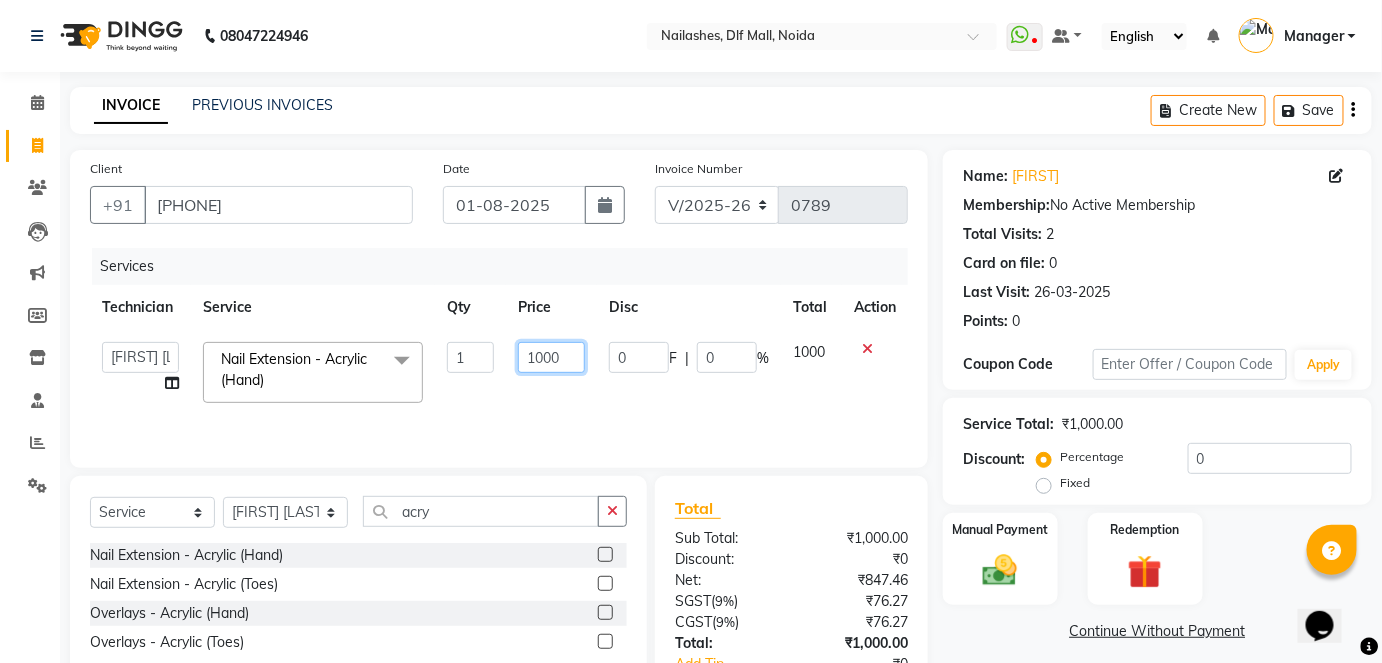click on "1000" 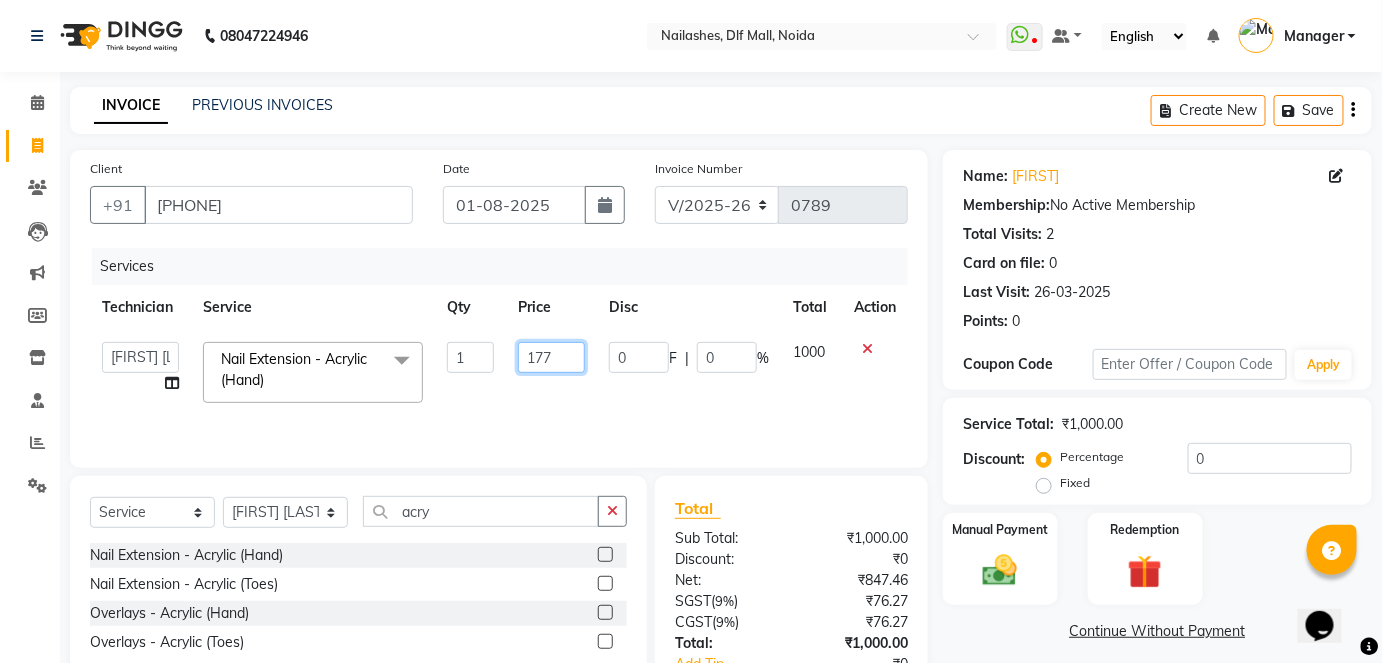 type on "1770" 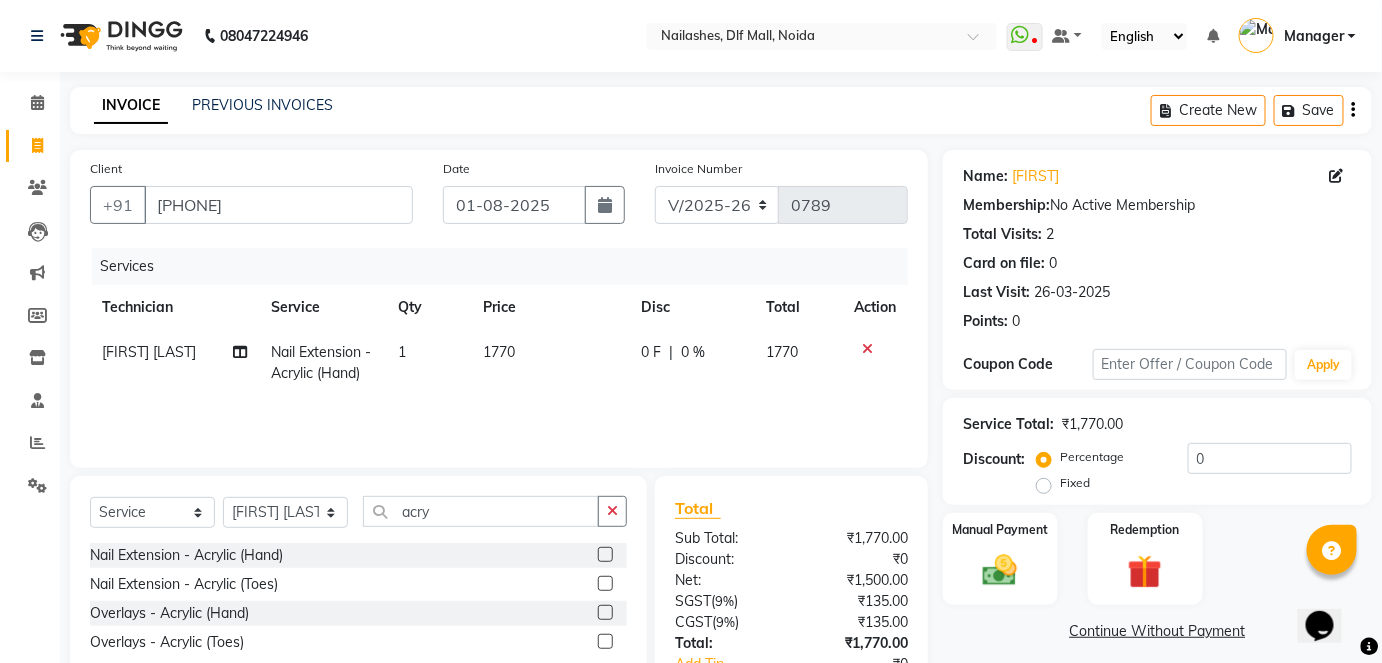 click on "Services Technician Service Qty Price Disc Total Action [FIRST] [LAST] Nail Extension - Acrylic (Hand) 1 1770 0 F | 0 % 1770" 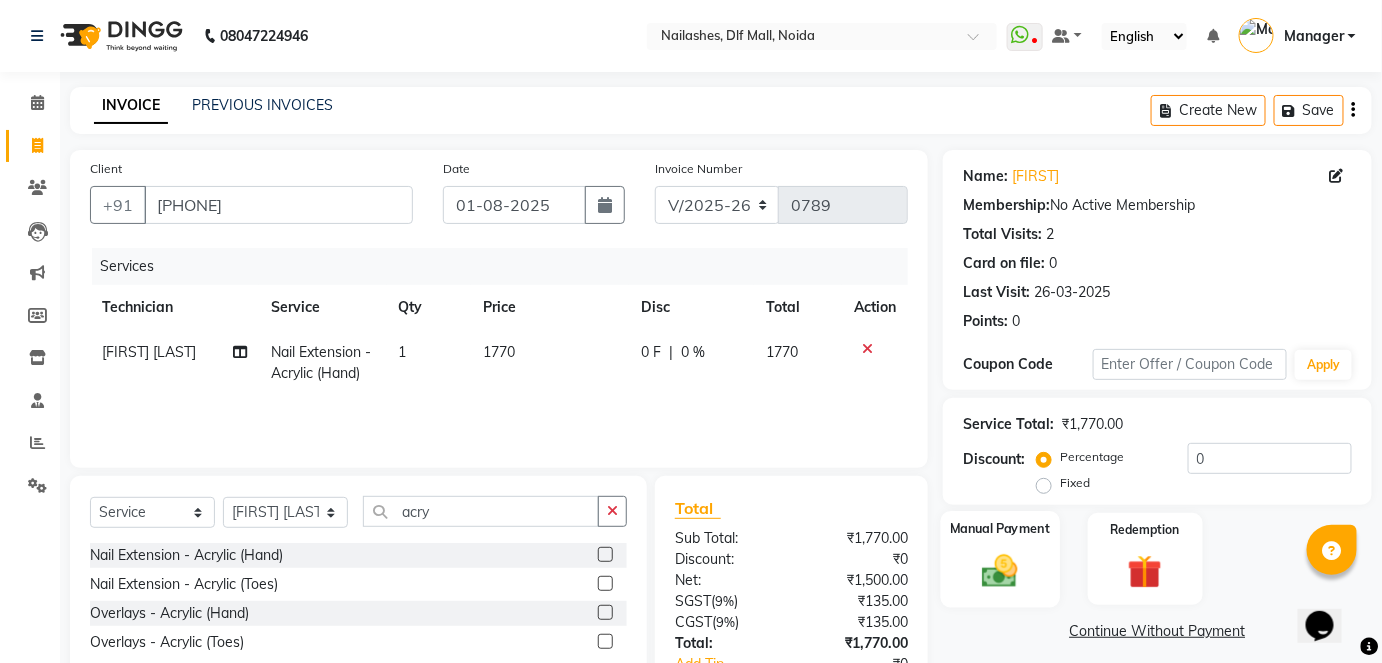 click 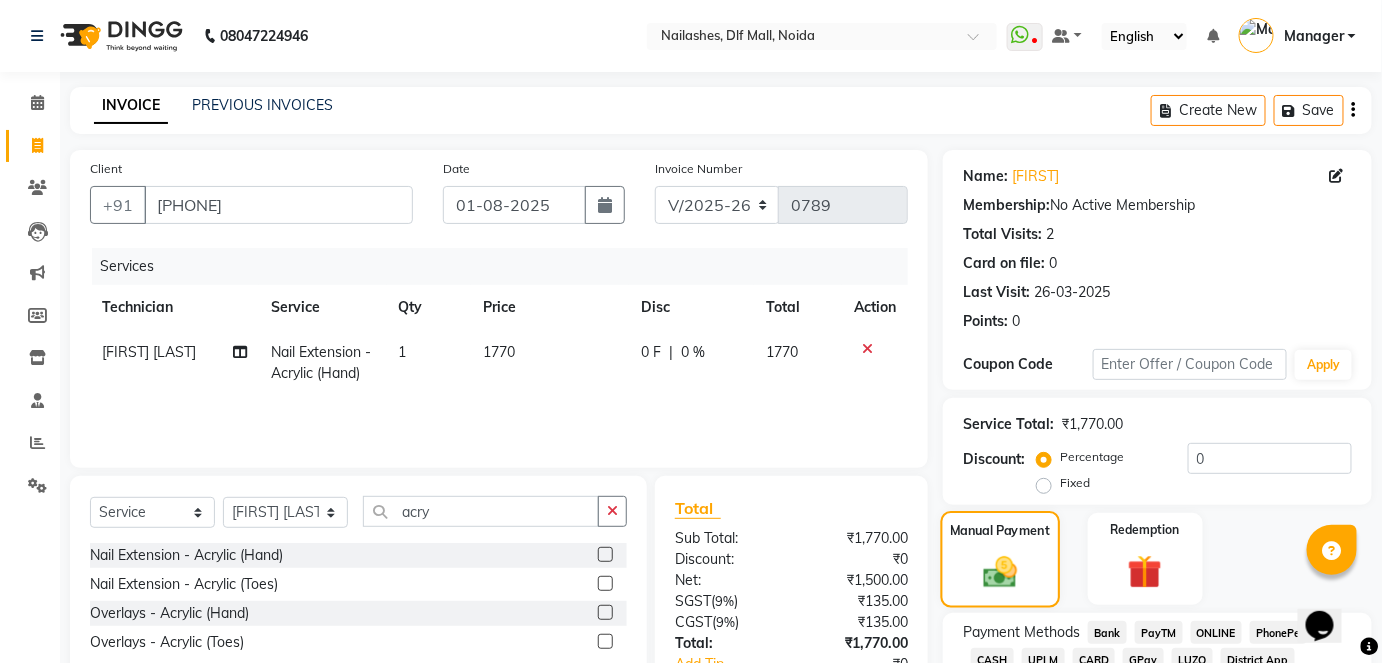 scroll, scrollTop: 140, scrollLeft: 0, axis: vertical 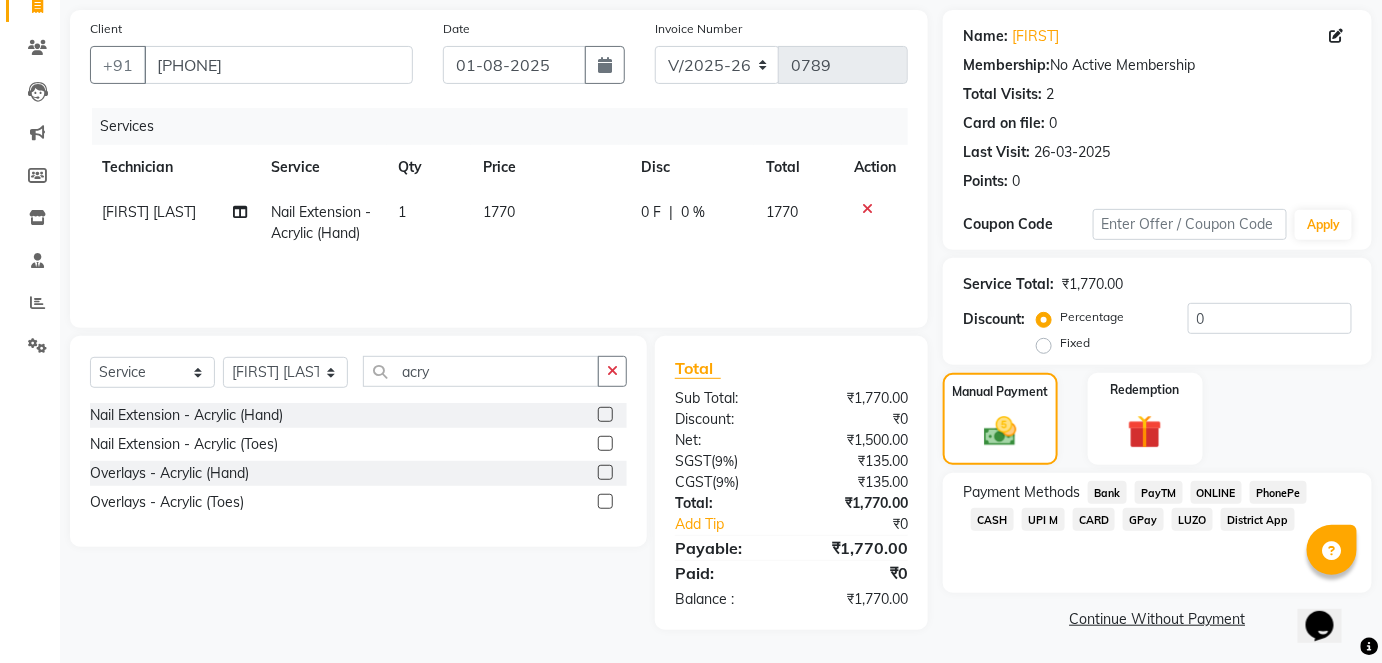 click on "CASH" 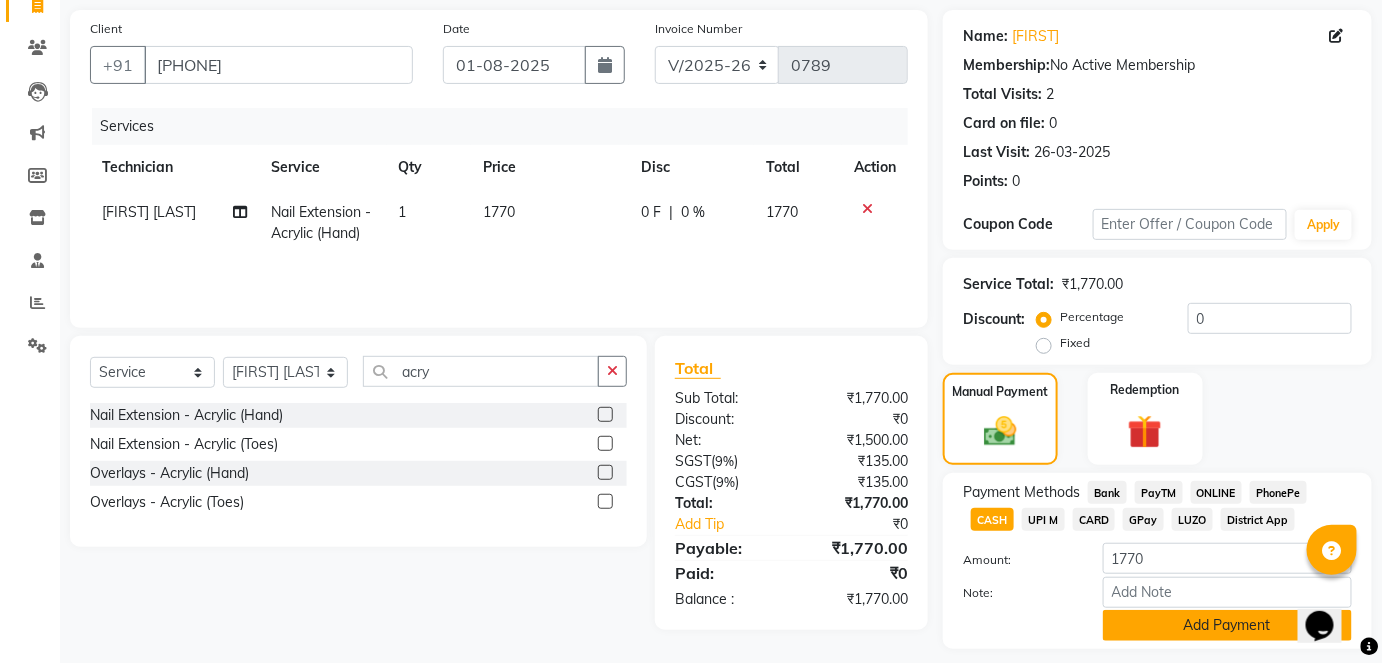 click on "Add Payment" 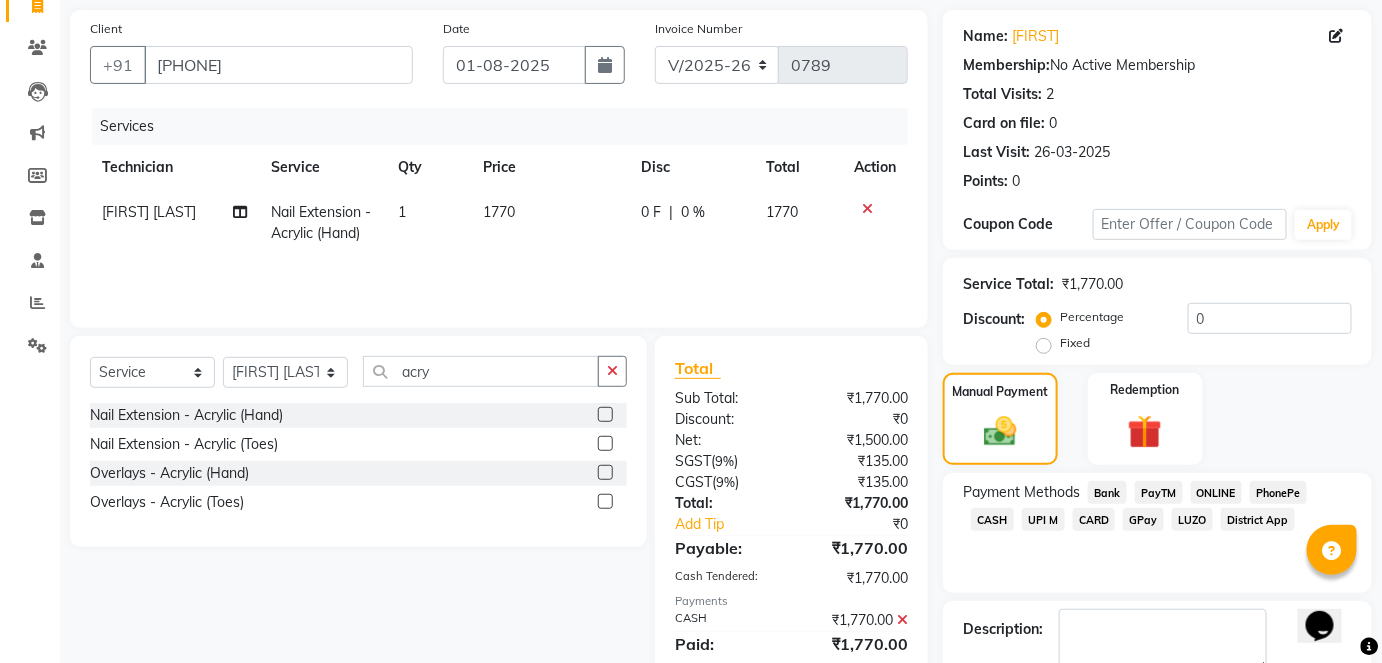 scroll, scrollTop: 252, scrollLeft: 0, axis: vertical 